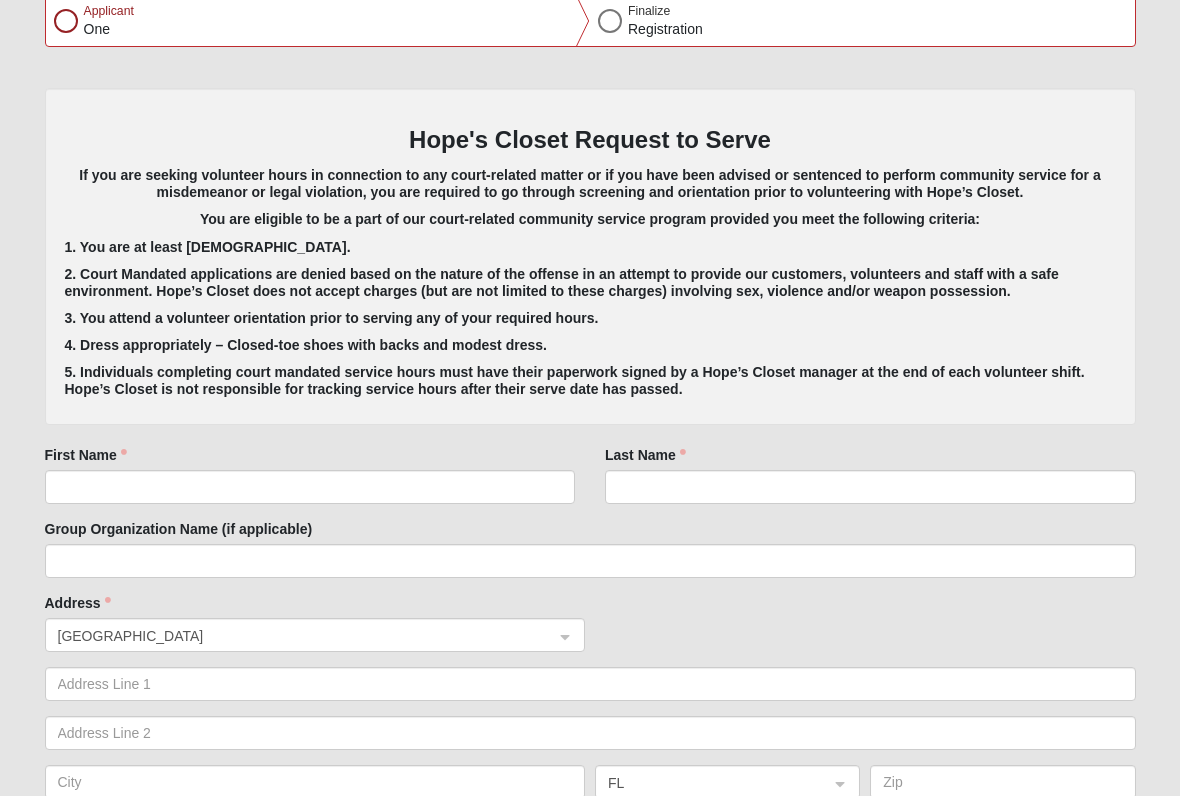 scroll, scrollTop: 363, scrollLeft: 0, axis: vertical 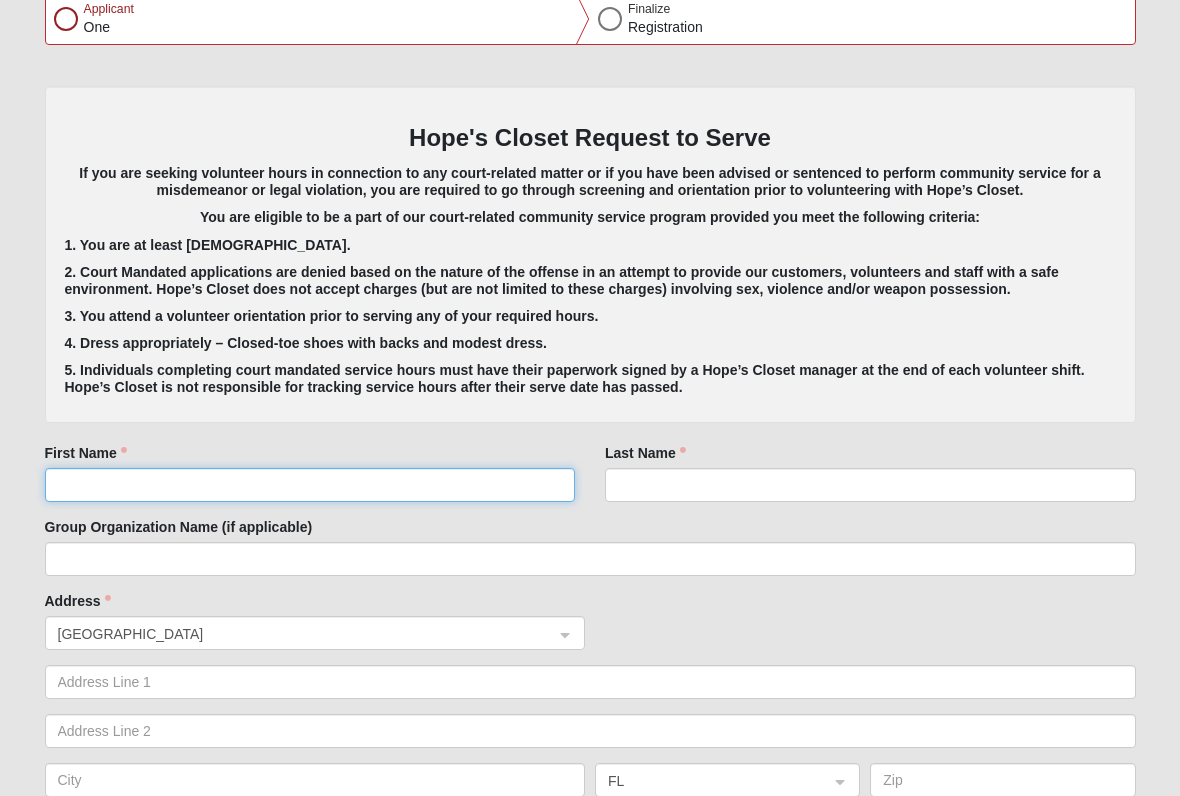 click on "First Name" 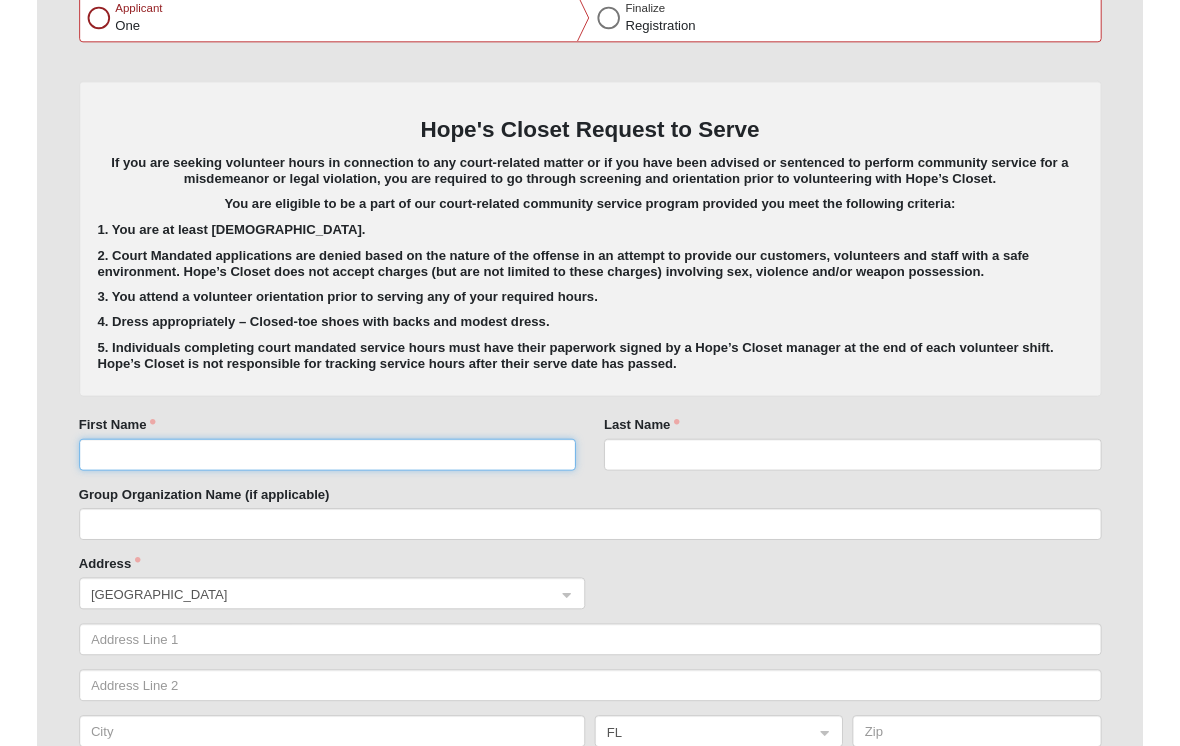 scroll, scrollTop: 363, scrollLeft: 0, axis: vertical 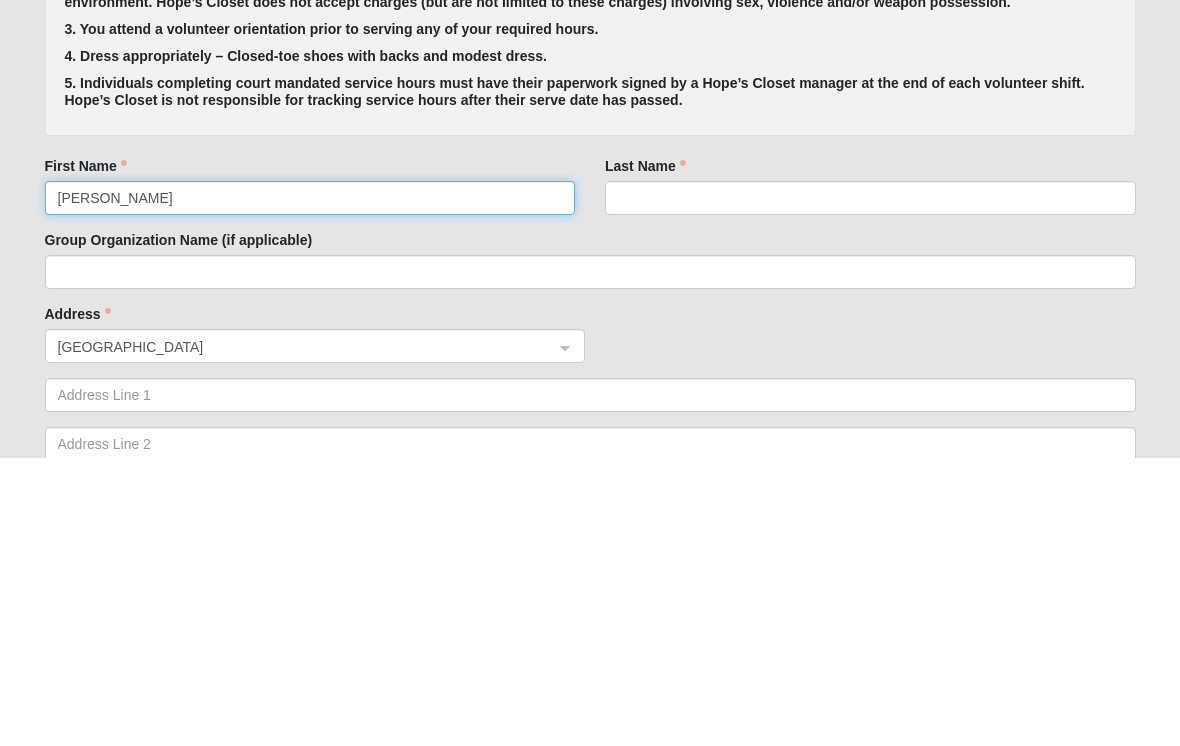 type on "[PERSON_NAME]" 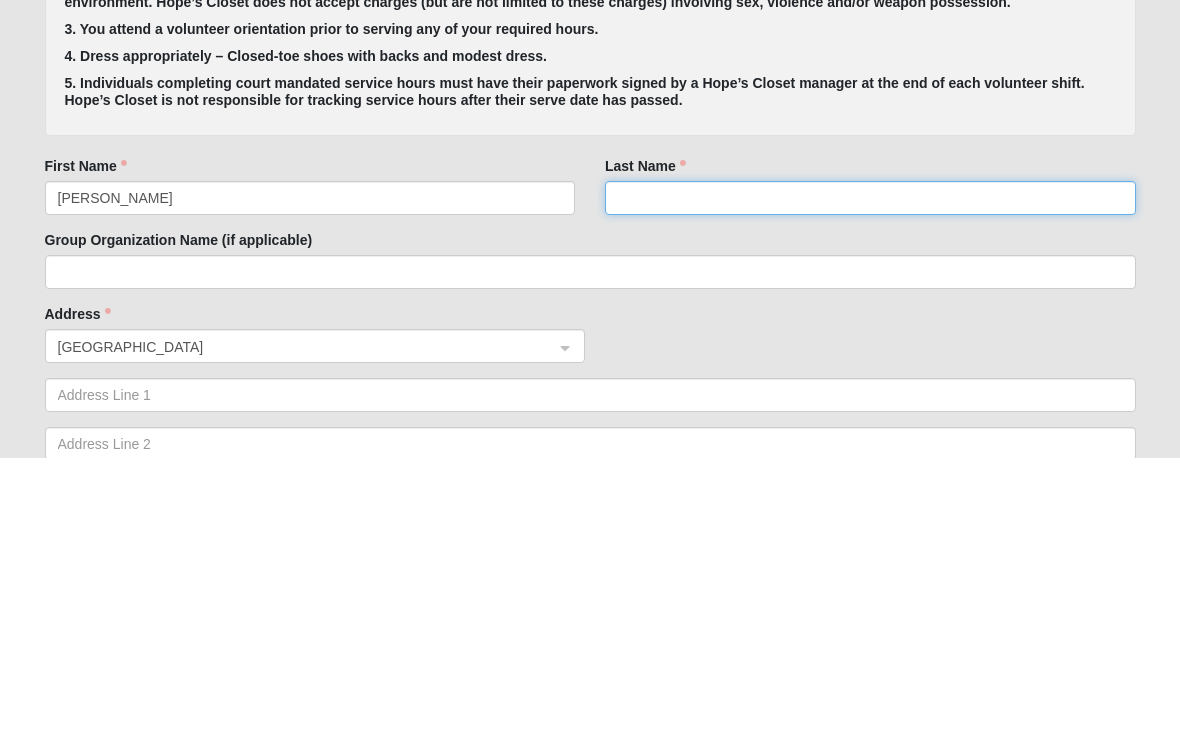 click on "Last Name" 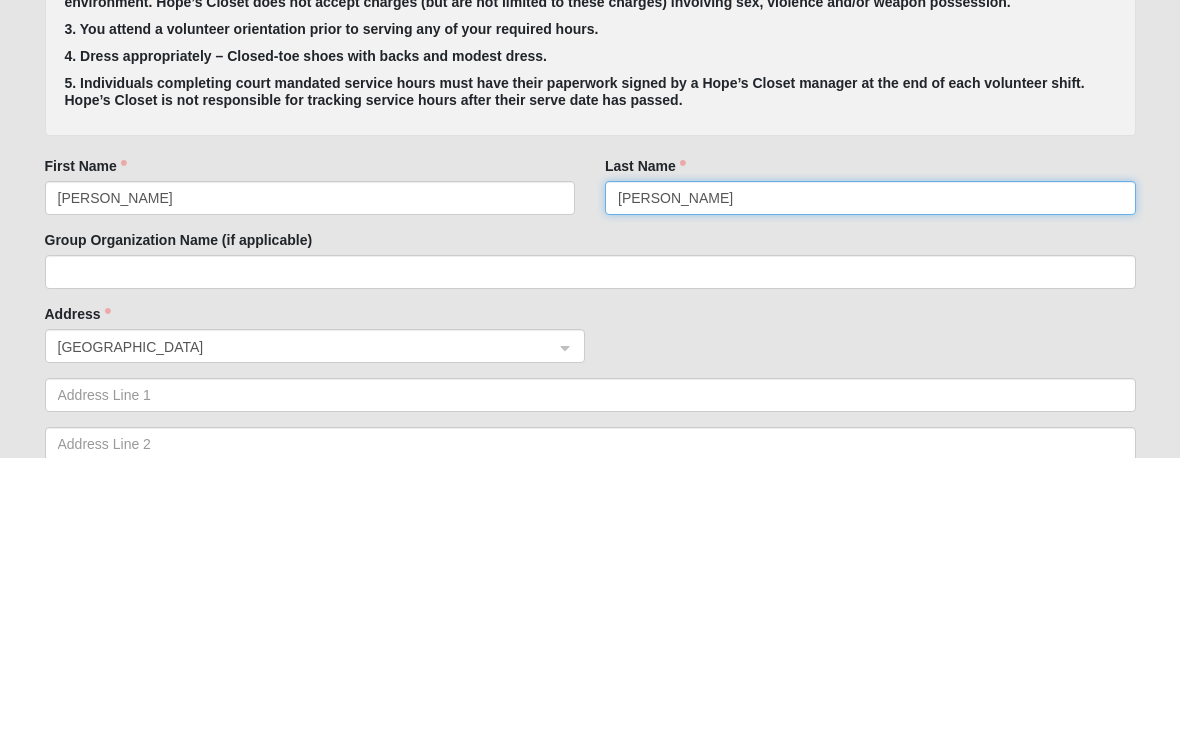 type on "[PERSON_NAME]" 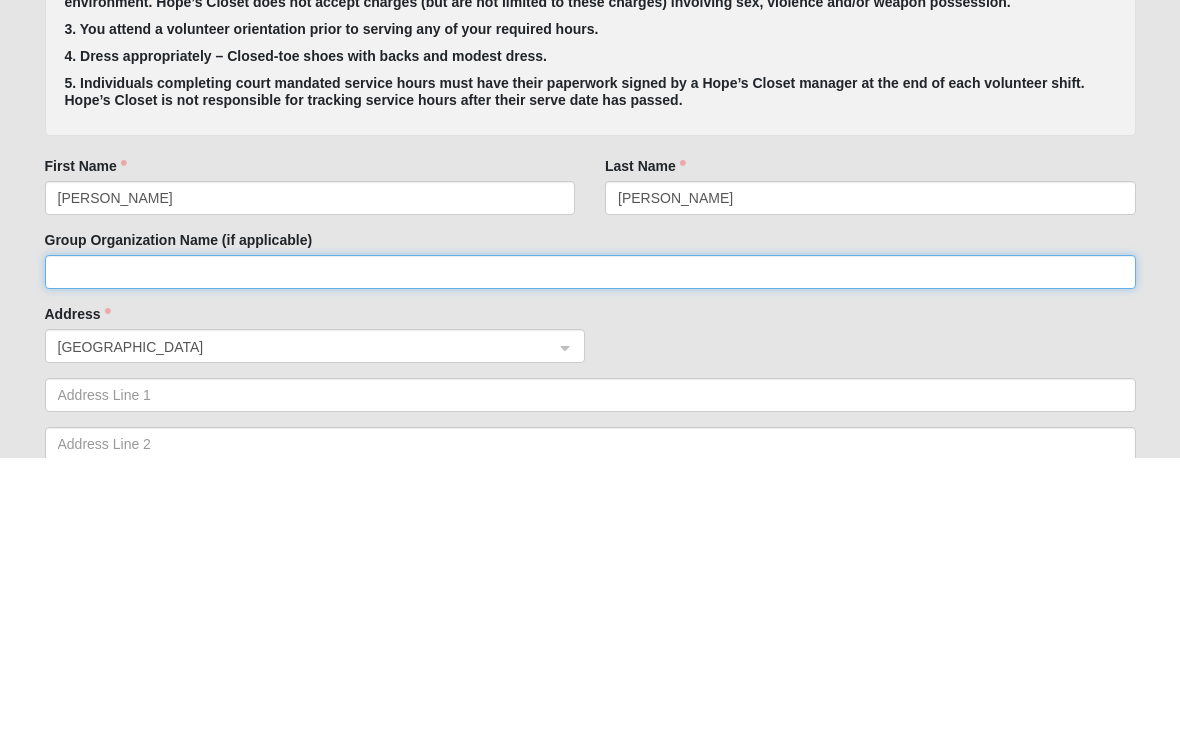 click on "Group Organization Name (if applicable)" 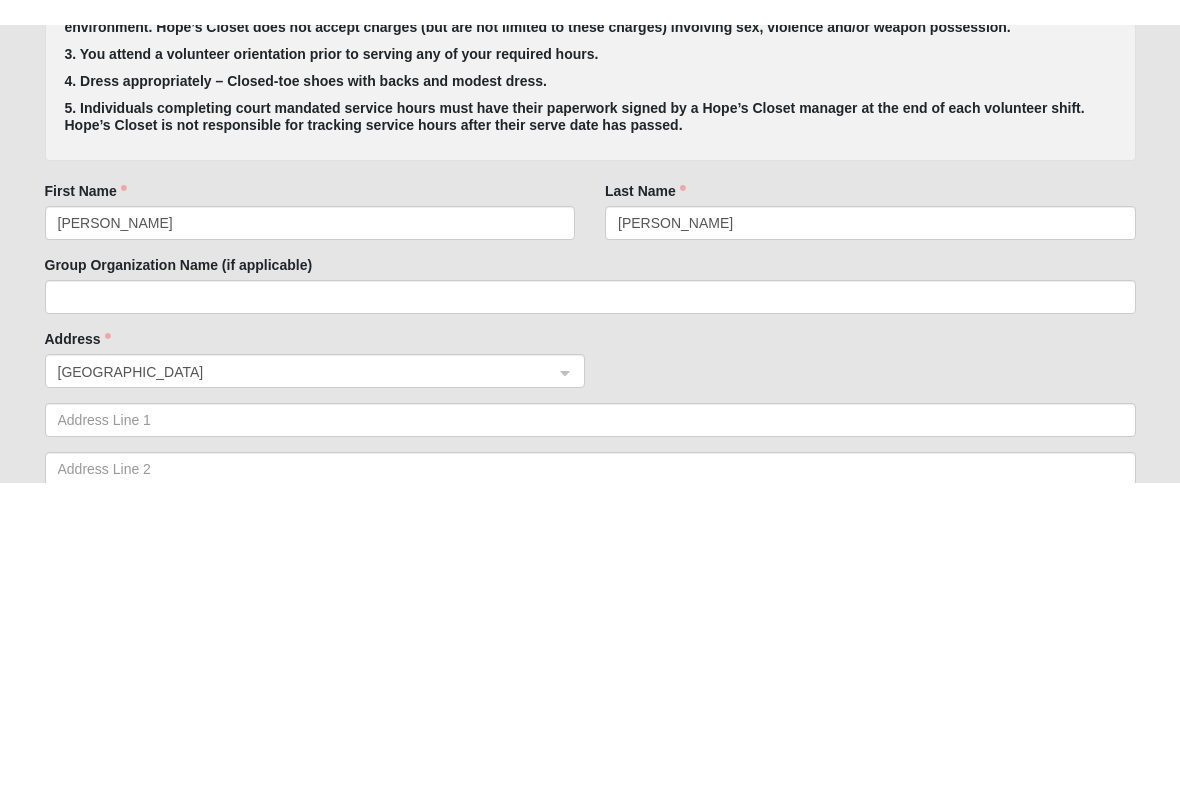 scroll, scrollTop: 652, scrollLeft: 0, axis: vertical 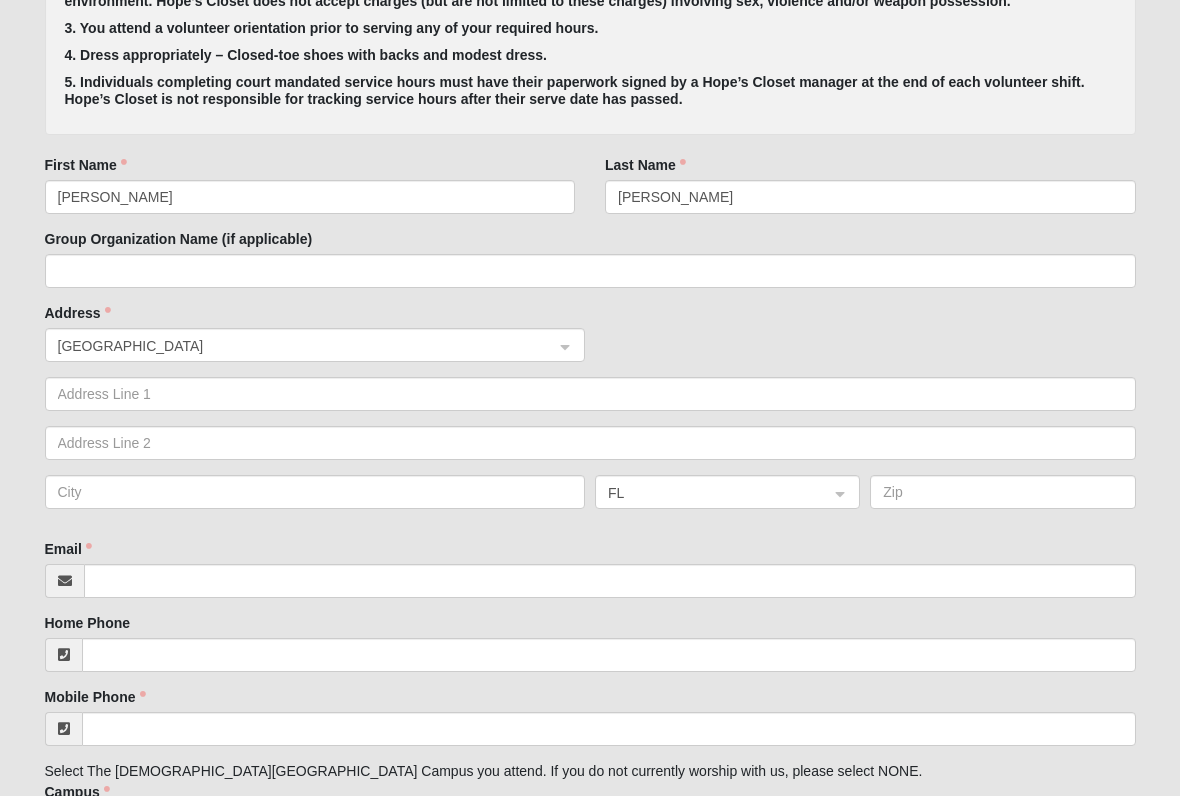 click at bounding box center [308, 344] 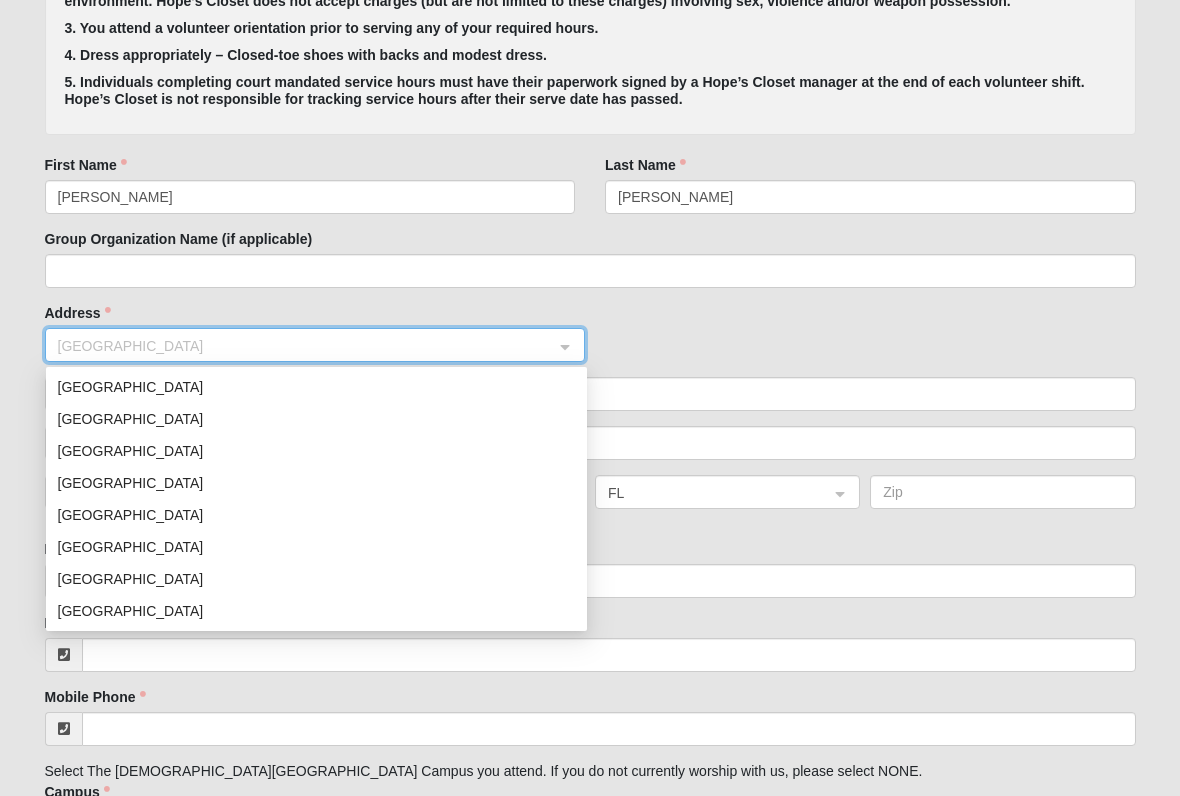 scroll, scrollTop: 2346, scrollLeft: 0, axis: vertical 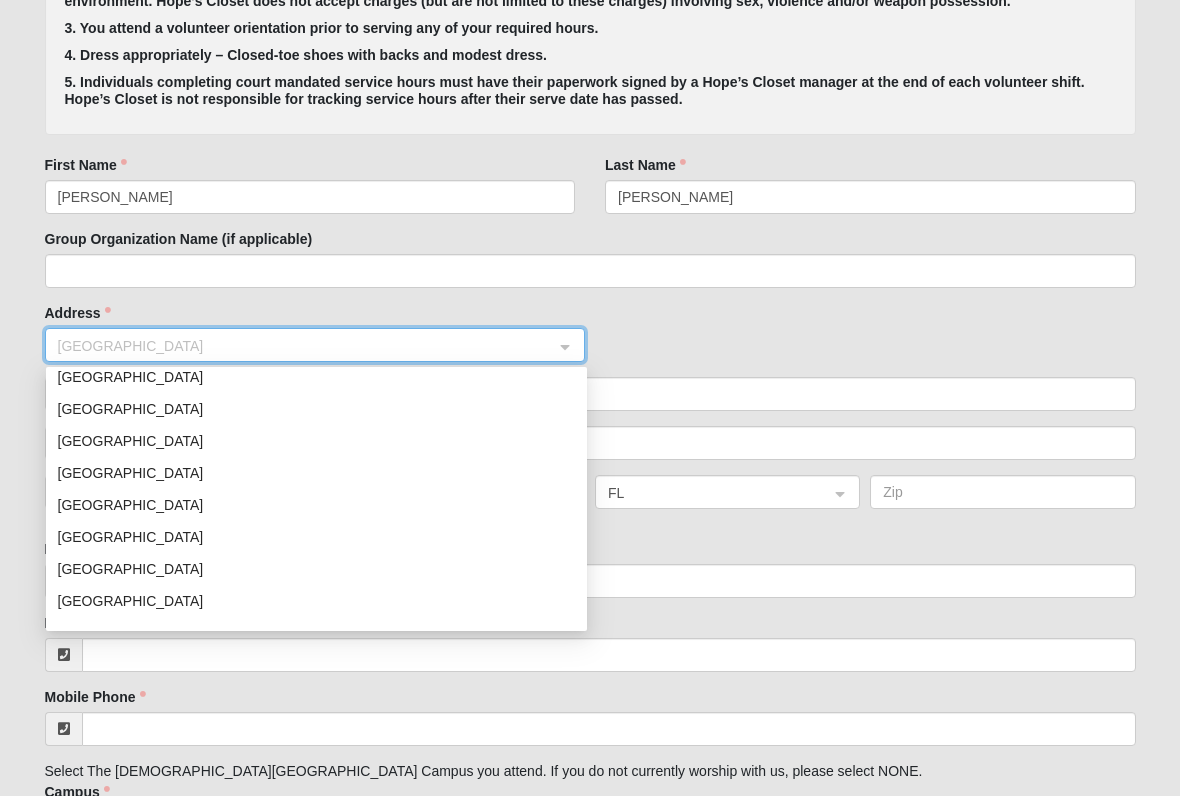 click on "[GEOGRAPHIC_DATA] [GEOGRAPHIC_DATA] ------------------------ Countries [GEOGRAPHIC_DATA] ------------------------ [GEOGRAPHIC_DATA] [GEOGRAPHIC_DATA] [GEOGRAPHIC_DATA] [GEOGRAPHIC_DATA] [US_STATE] [GEOGRAPHIC_DATA] [GEOGRAPHIC_DATA] [GEOGRAPHIC_DATA] [GEOGRAPHIC_DATA] [GEOGRAPHIC_DATA] [GEOGRAPHIC_DATA] [GEOGRAPHIC_DATA] [GEOGRAPHIC_DATA] [GEOGRAPHIC_DATA] [GEOGRAPHIC_DATA] [GEOGRAPHIC_DATA] [GEOGRAPHIC_DATA] [GEOGRAPHIC_DATA] [GEOGRAPHIC_DATA] [GEOGRAPHIC_DATA] [GEOGRAPHIC_DATA] [GEOGRAPHIC_DATA] [GEOGRAPHIC_DATA] [GEOGRAPHIC_DATA] [GEOGRAPHIC_DATA] [GEOGRAPHIC_DATA] [GEOGRAPHIC_DATA] [GEOGRAPHIC_DATA], [GEOGRAPHIC_DATA]  [GEOGRAPHIC_DATA] [GEOGRAPHIC_DATA] [GEOGRAPHIC_DATA] [GEOGRAPHIC_DATA] [GEOGRAPHIC_DATA] [GEOGRAPHIC_DATA] [GEOGRAPHIC_DATA] [GEOGRAPHIC_DATA] [GEOGRAPHIC_DATA] [GEOGRAPHIC_DATA] [GEOGRAPHIC_DATA] [GEOGRAPHIC_DATA] [GEOGRAPHIC_DATA] [GEOGRAPHIC_DATA] [GEOGRAPHIC_DATA] [GEOGRAPHIC_DATA] [GEOGRAPHIC_DATA] [GEOGRAPHIC_DATA] [GEOGRAPHIC_DATA] [GEOGRAPHIC_DATA] [GEOGRAPHIC_DATA] [GEOGRAPHIC_DATA] [GEOGRAPHIC_DATA] [GEOGRAPHIC_DATA] [GEOGRAPHIC_DATA] [GEOGRAPHIC_DATA] [GEOGRAPHIC_DATA] [GEOGRAPHIC_DATA] [GEOGRAPHIC_DATA] [GEOGRAPHIC_DATA] [GEOGRAPHIC_DATA] [GEOGRAPHIC_DATA] [GEOGRAPHIC_DATA] [GEOGRAPHIC_DATA] [GEOGRAPHIC_DATA] [GEOGRAPHIC_DATA] [GEOGRAPHIC_DATA] [GEOGRAPHIC_DATA] [GEOGRAPHIC_DATA] [GEOGRAPHIC_DATA] [GEOGRAPHIC_DATA] [GEOGRAPHIC_DATA] [GEOGRAPHIC_DATA] [GEOGRAPHIC_DATA] [GEOGRAPHIC_DATA] [GEOGRAPHIC_DATA] [GEOGRAPHIC_DATA] [GEOGRAPHIC_DATA] [GEOGRAPHIC_DATA] [GEOGRAPHIC_DATA] [GEOGRAPHIC_DATA] [GEOGRAPHIC_DATA] [GEOGRAPHIC_DATA] [GEOGRAPHIC_DATA] [US_STATE]" 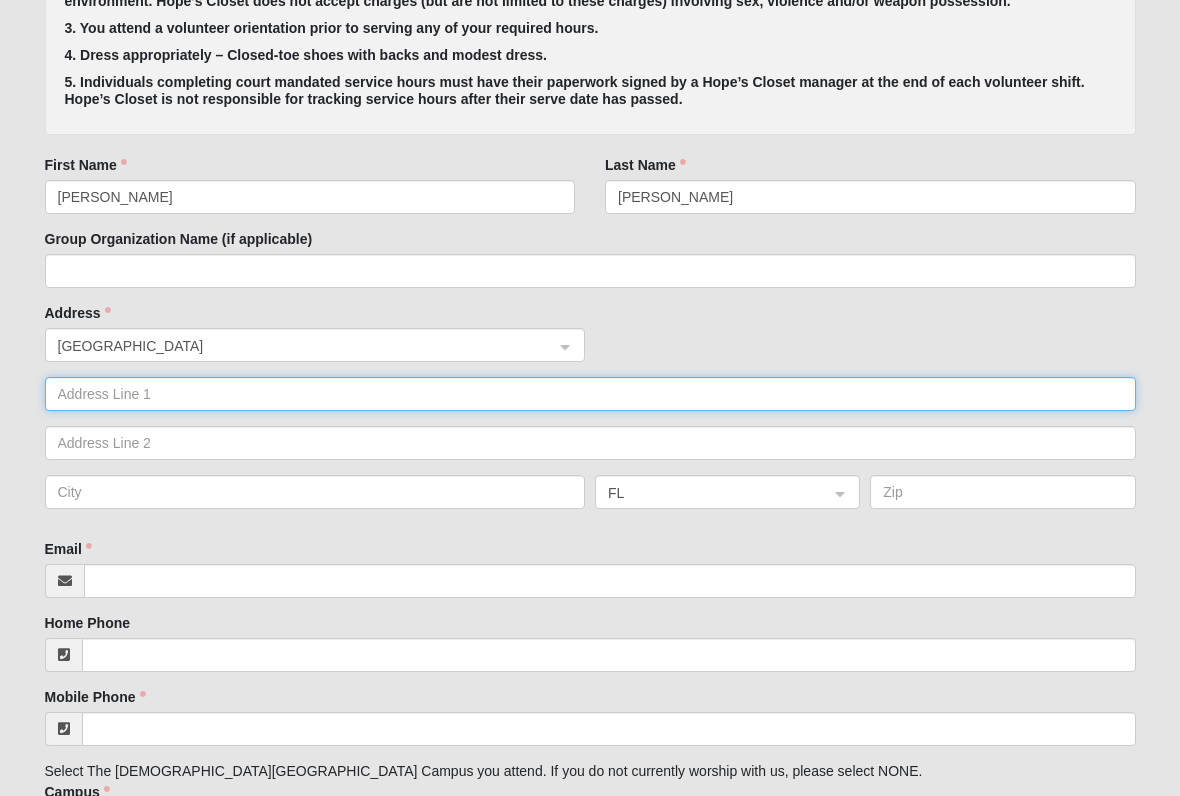 click 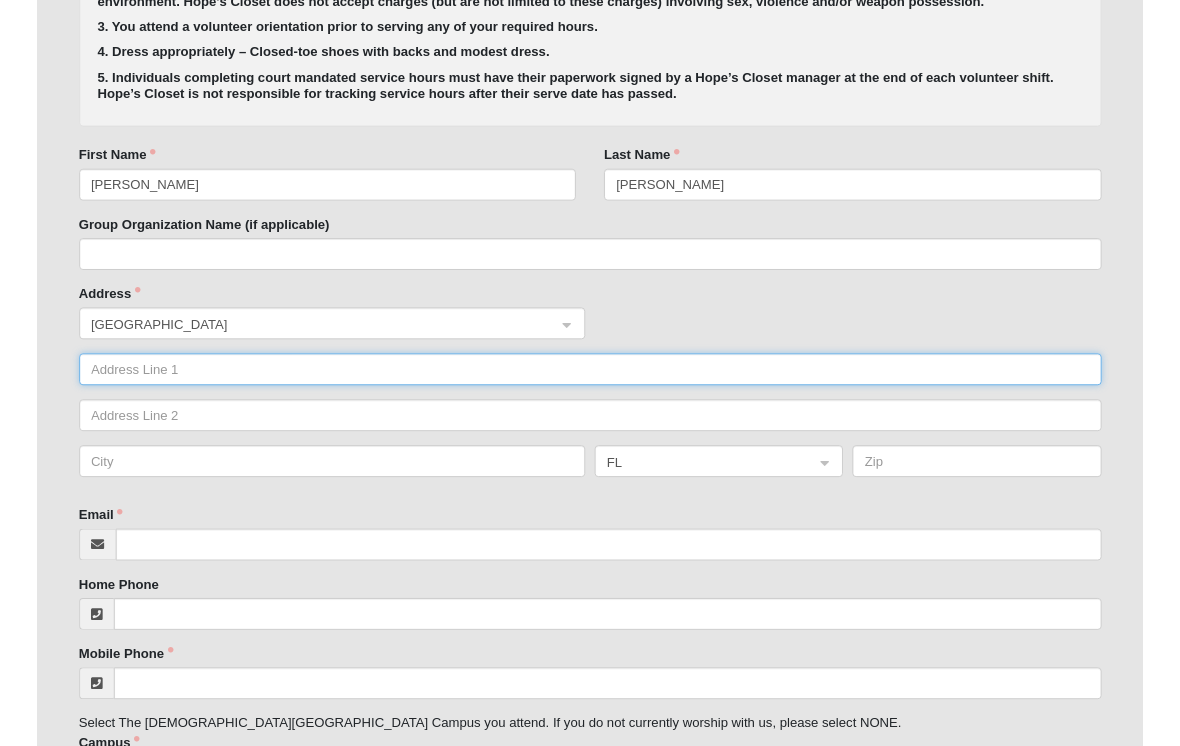 scroll, scrollTop: 651, scrollLeft: 0, axis: vertical 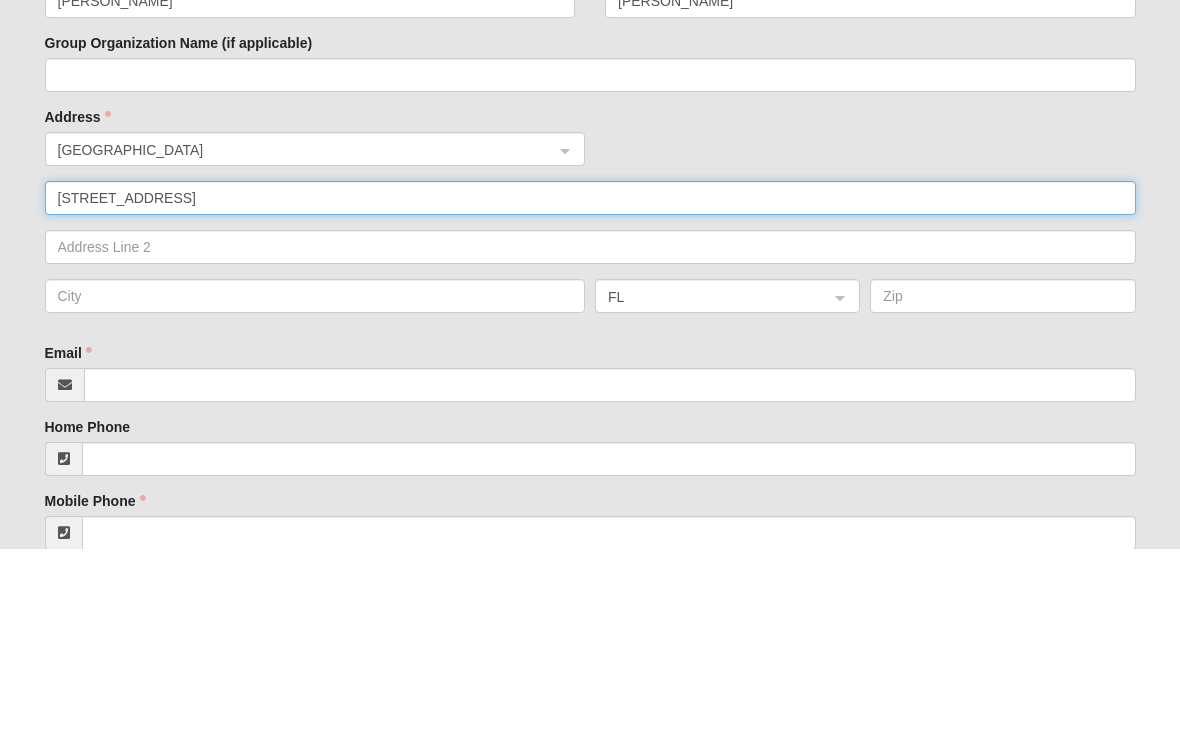 type on "[STREET_ADDRESS]" 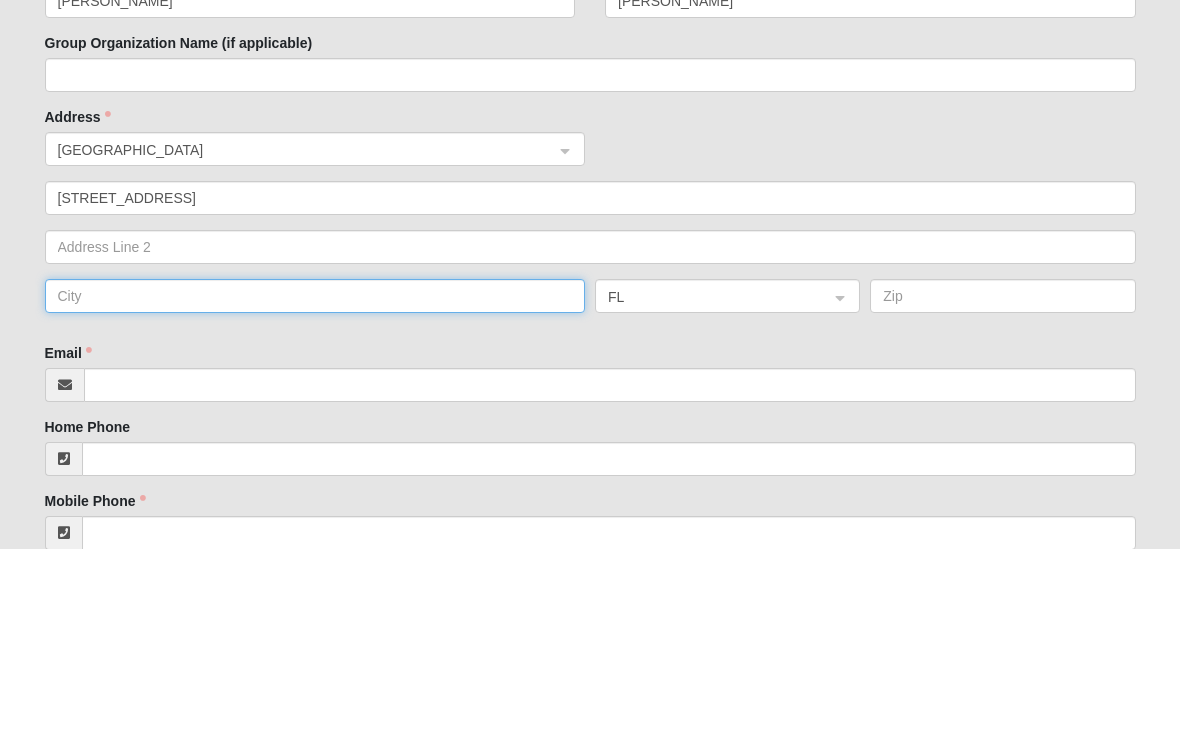 click 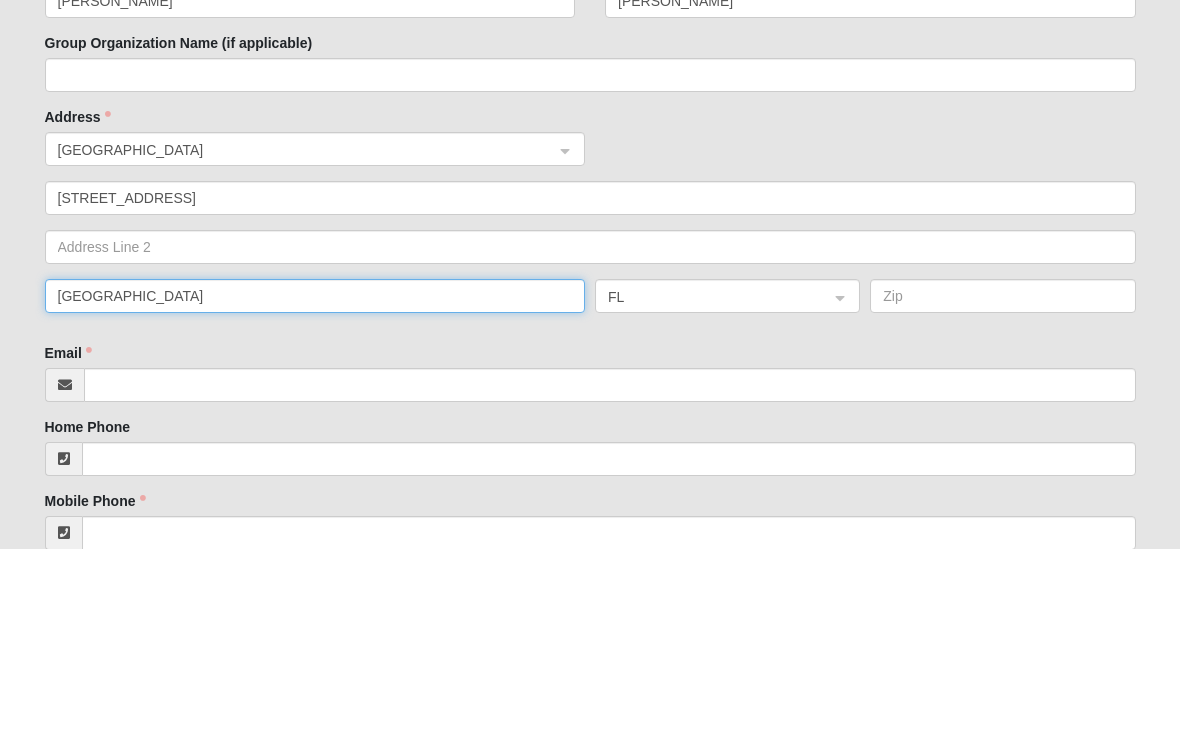 type on "[GEOGRAPHIC_DATA]" 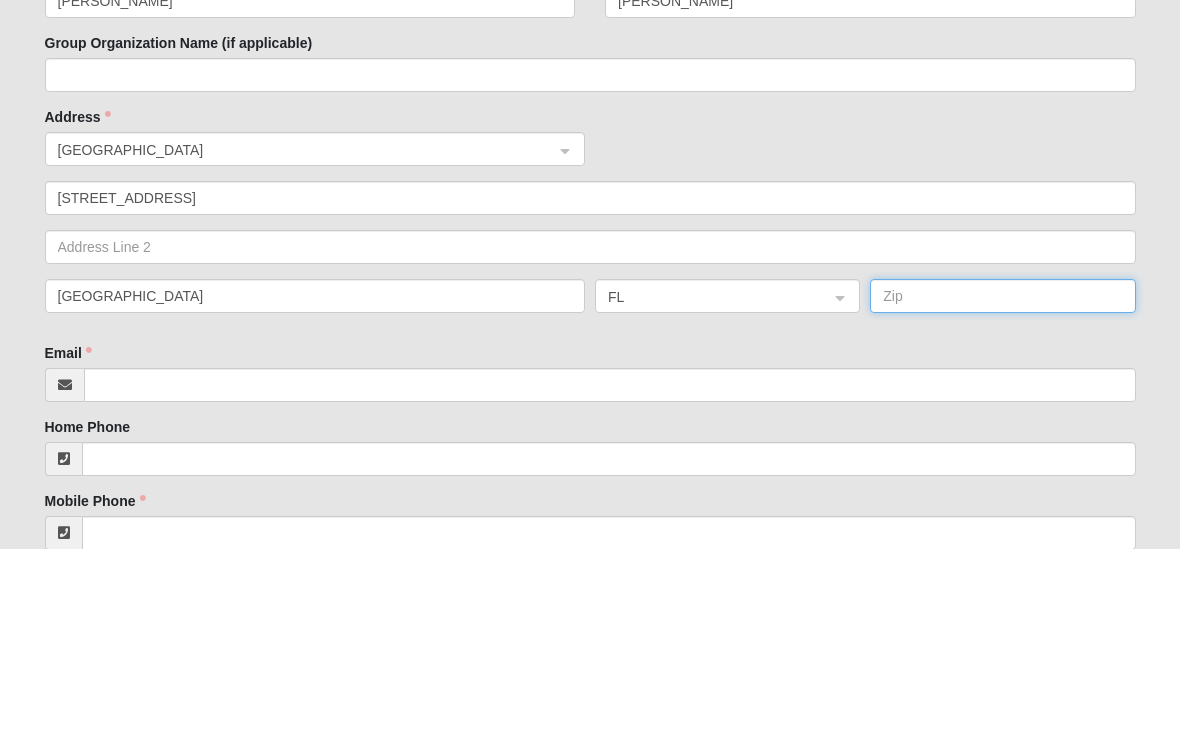 click 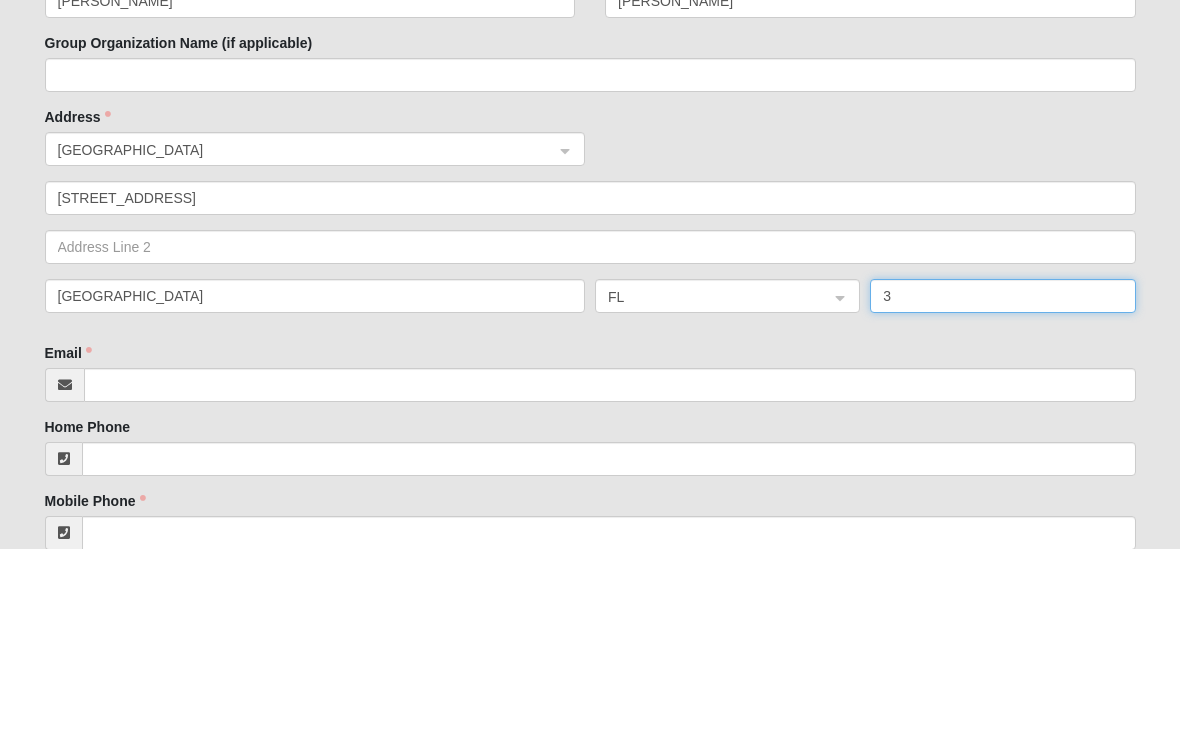 type on "3" 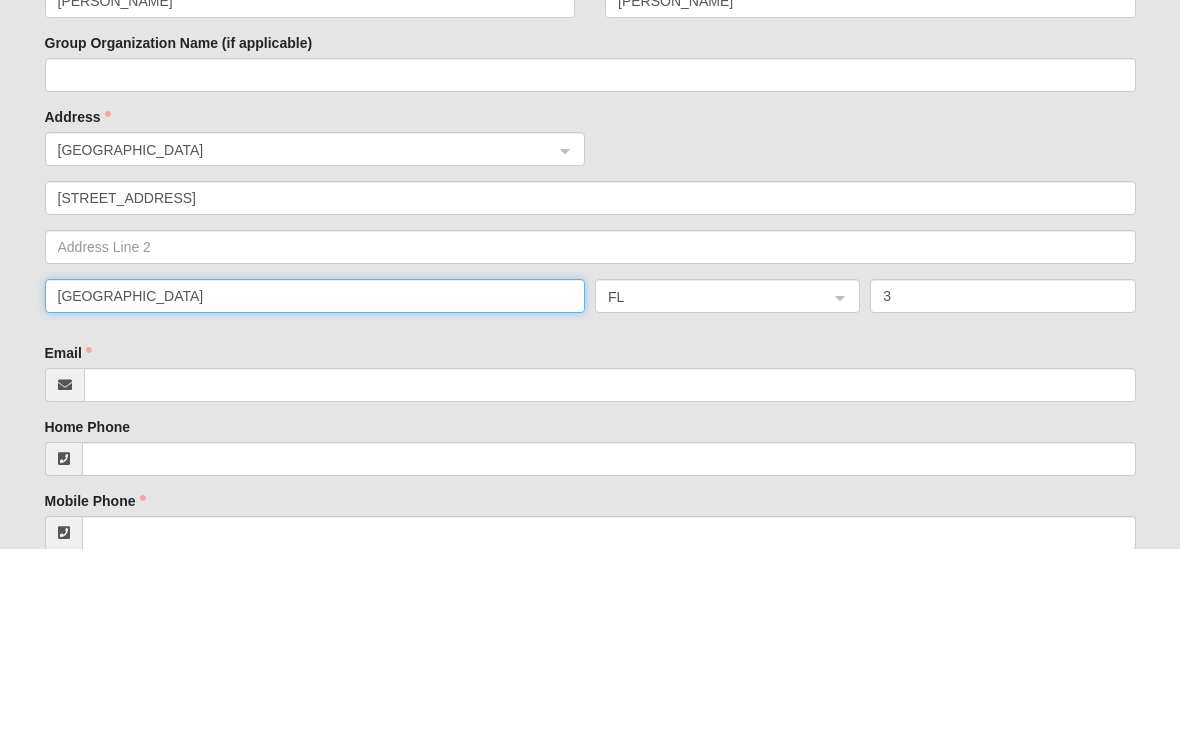 click on "[GEOGRAPHIC_DATA]" 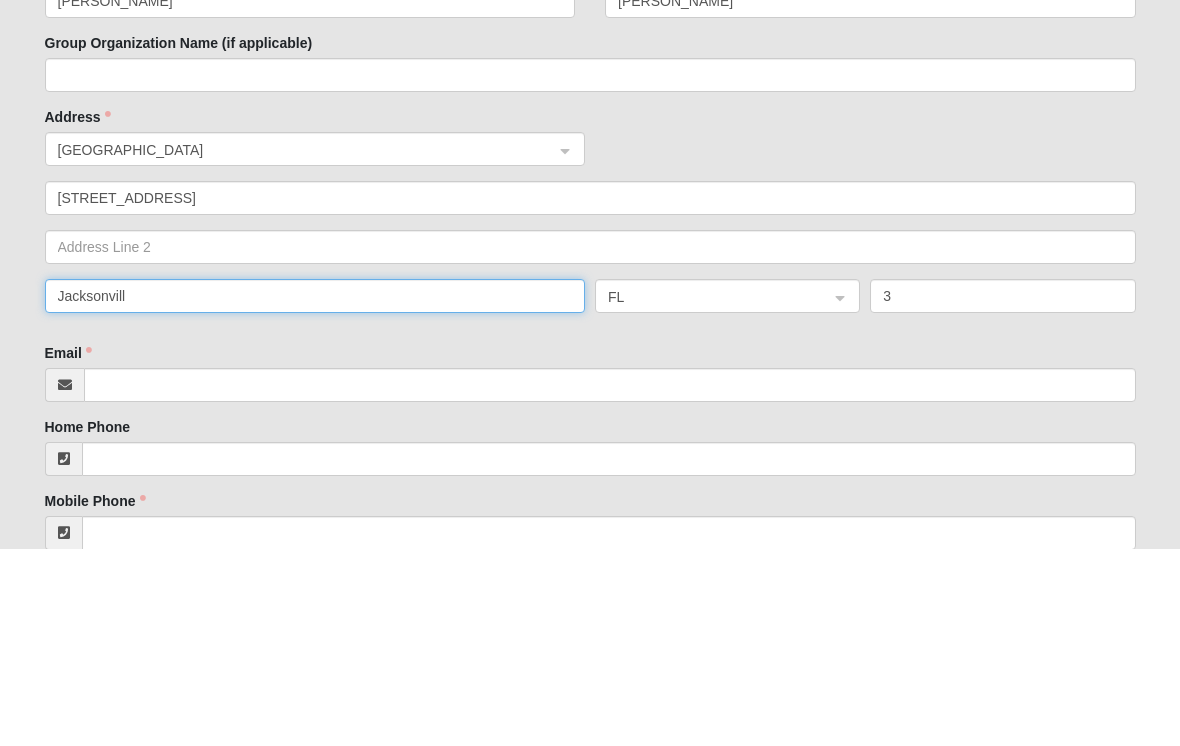 type on "[GEOGRAPHIC_DATA]" 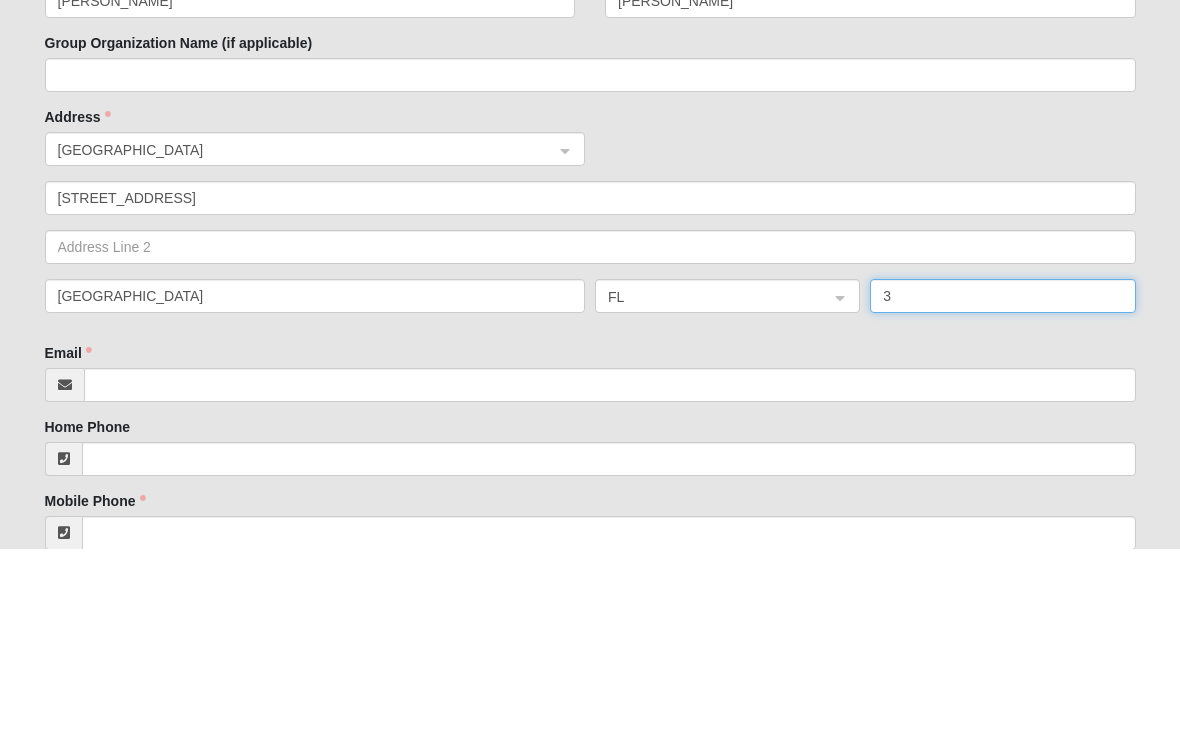 click on "3" 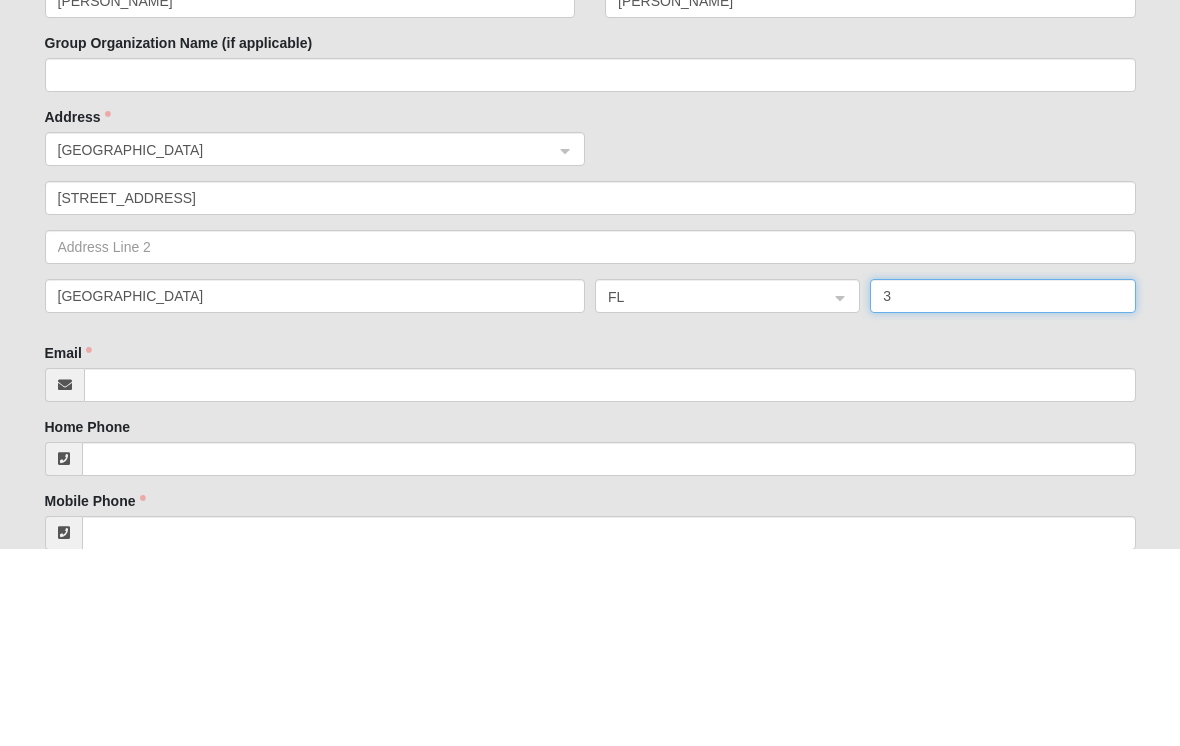 click on "3" 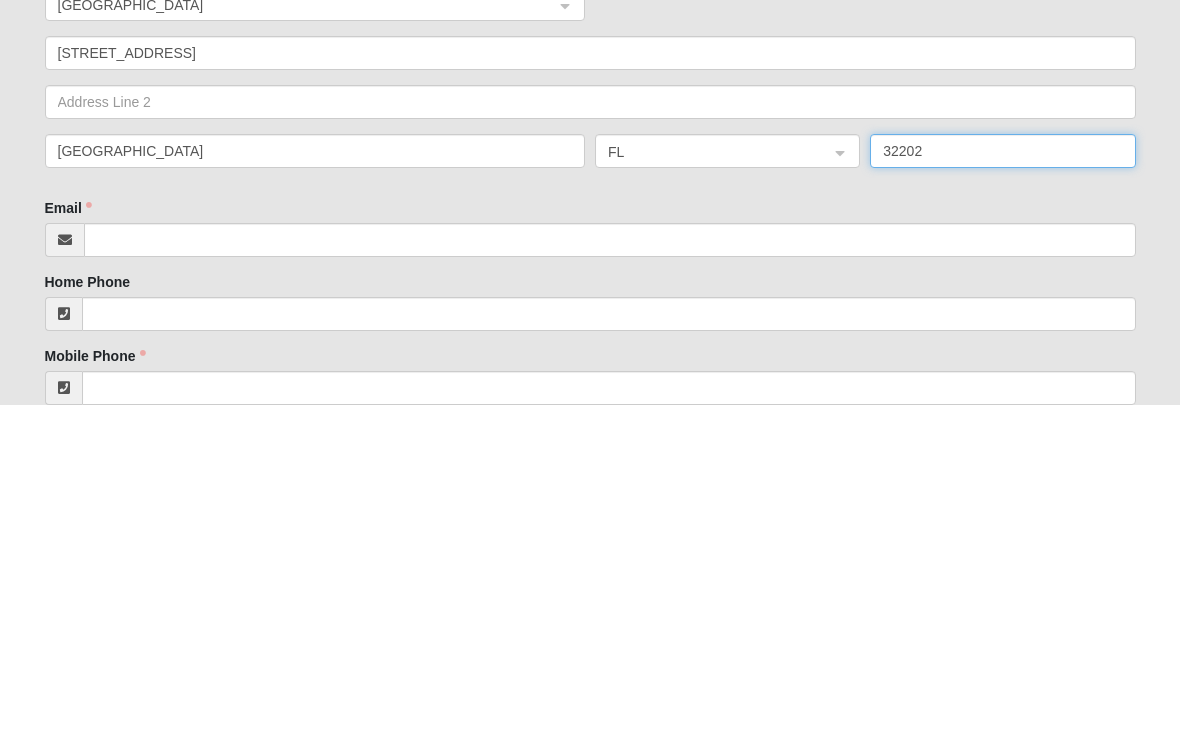 type on "32202" 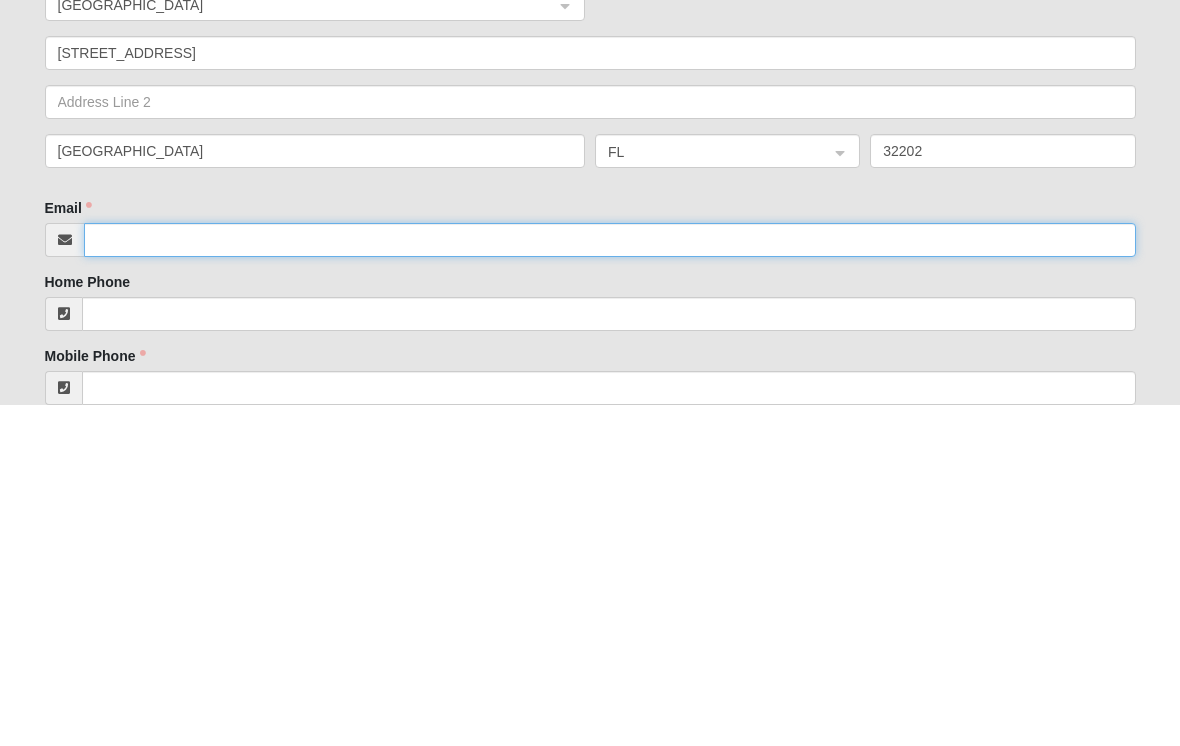 click on "Email" at bounding box center (610, 582) 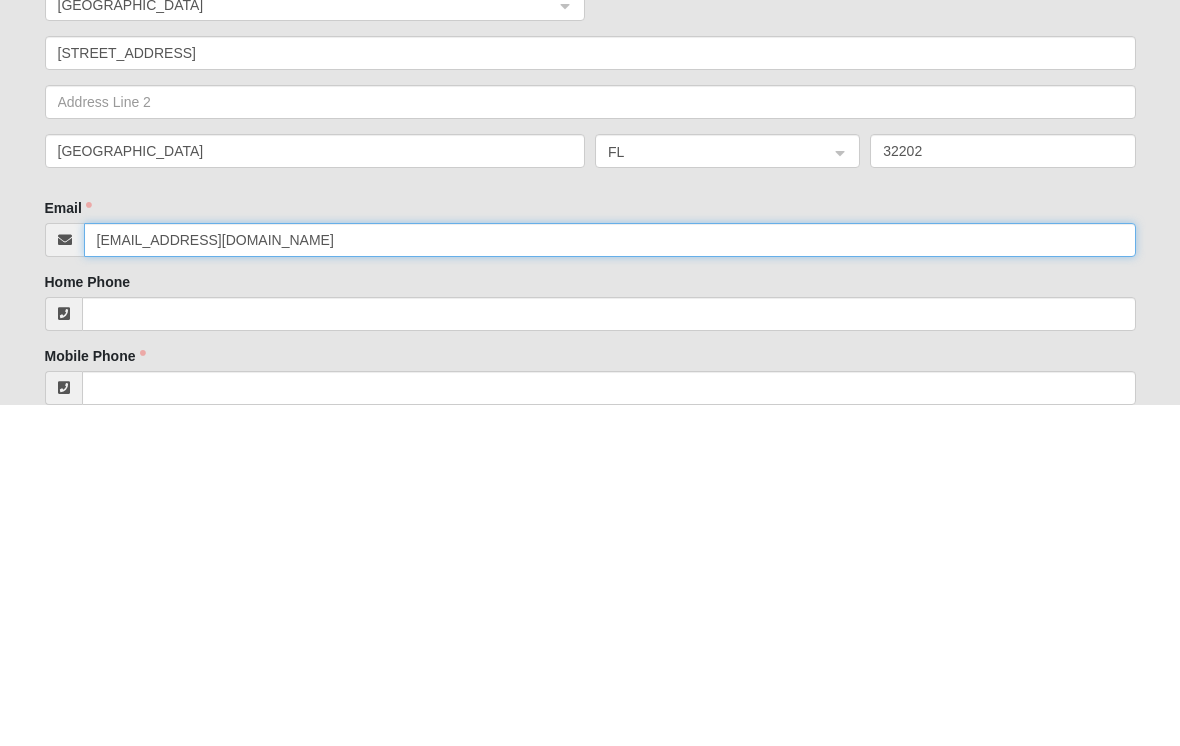 type on "[EMAIL_ADDRESS][DOMAIN_NAME]" 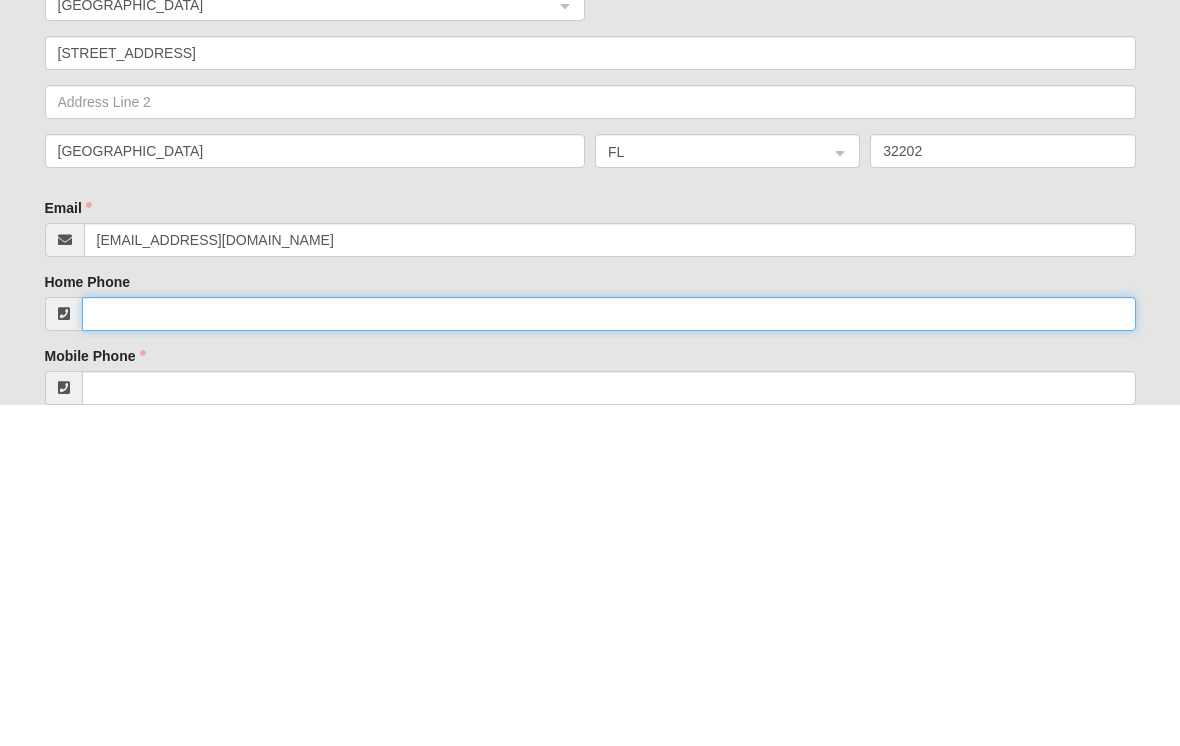 click on "Home Phone" at bounding box center (609, 656) 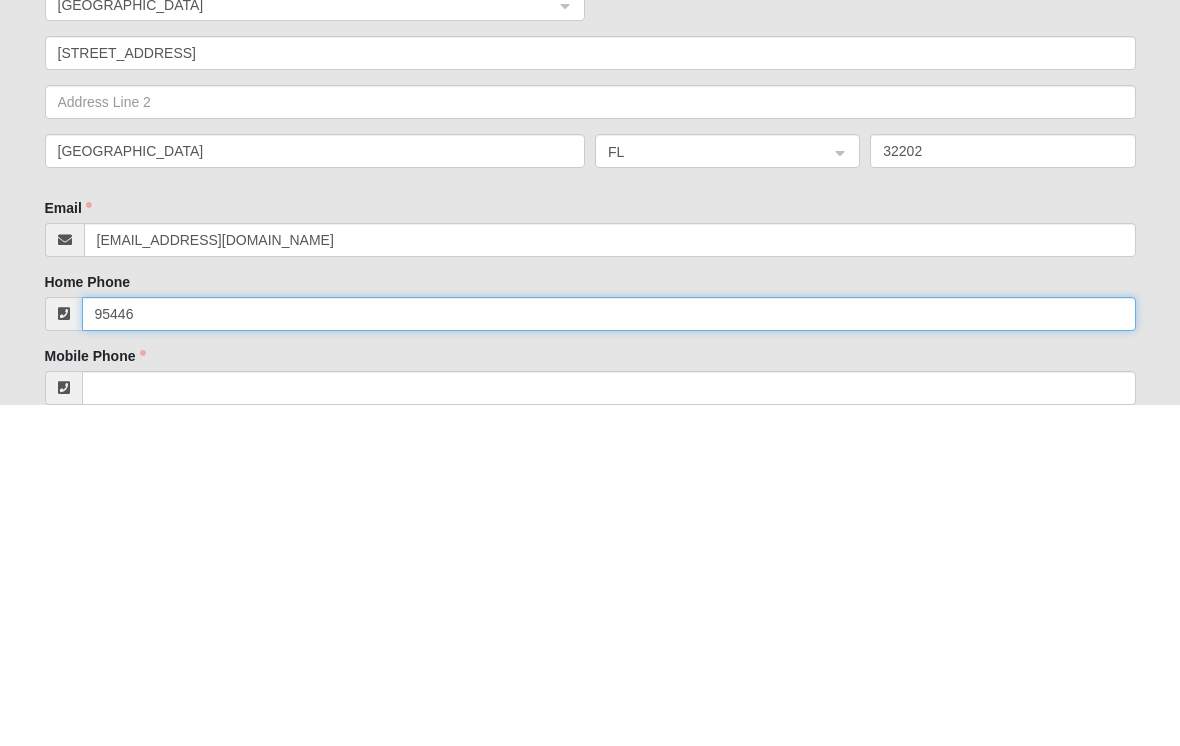 click on "95446" at bounding box center (609, 656) 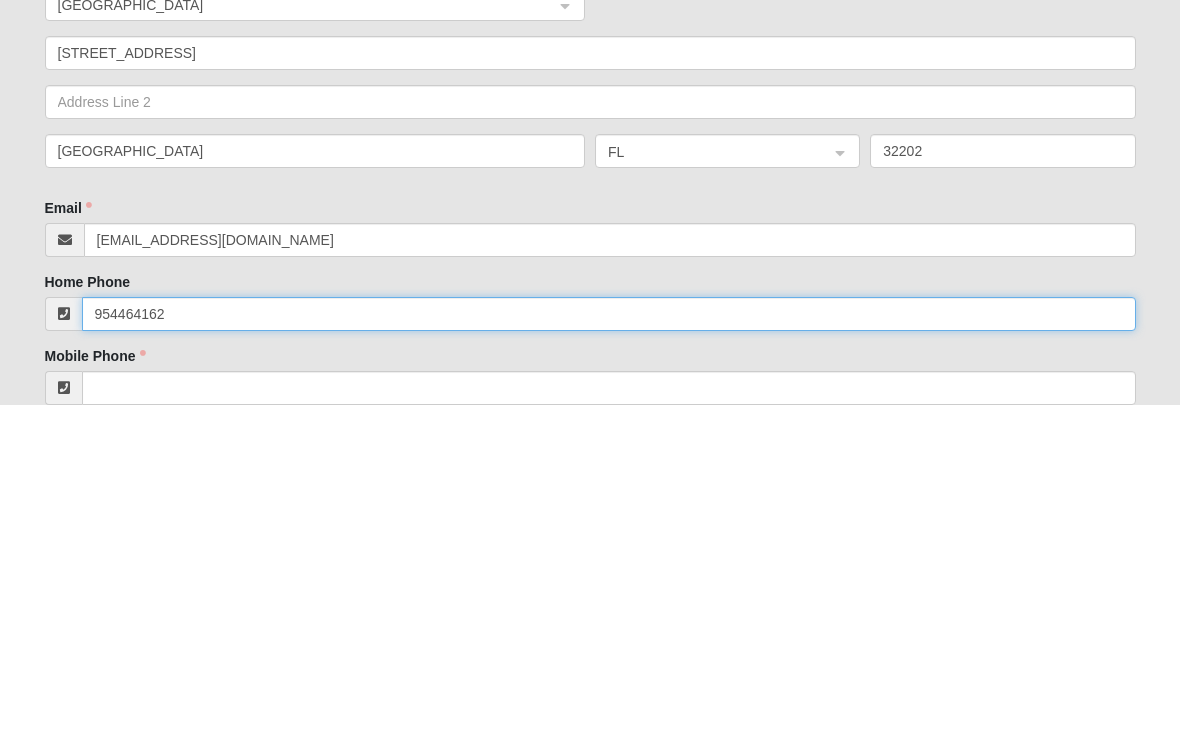 type on "[PHONE_NUMBER]" 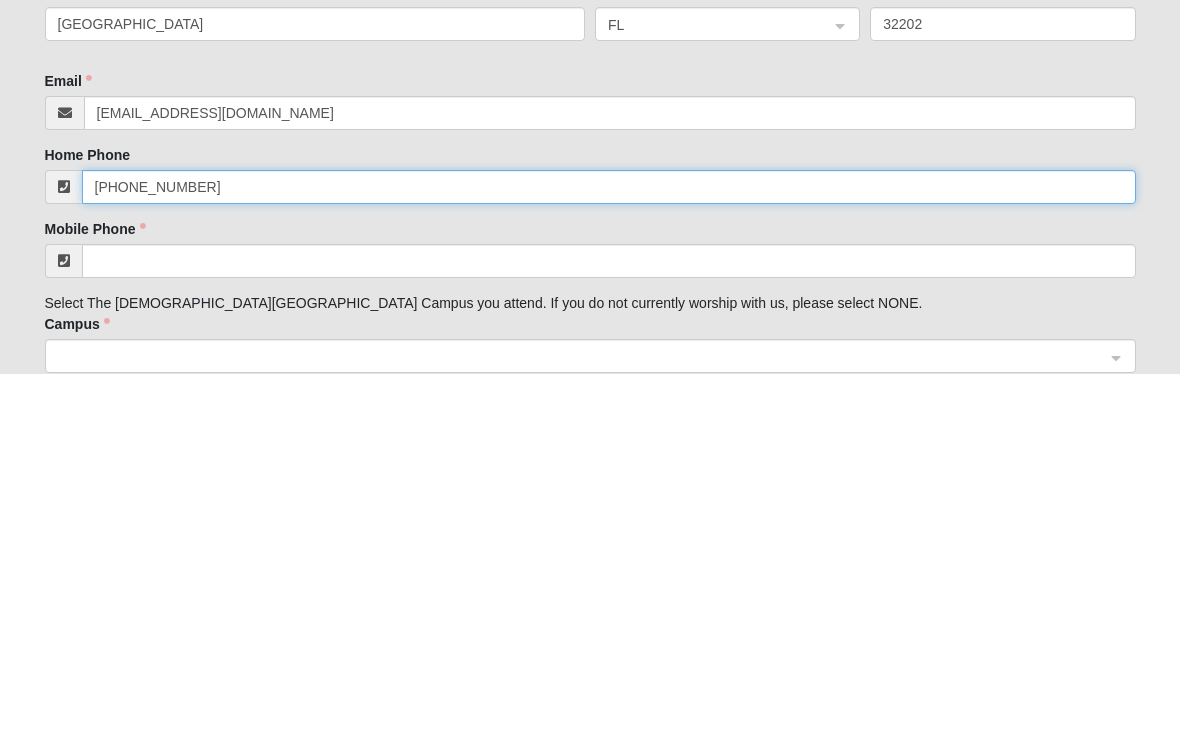 scroll, scrollTop: 756, scrollLeft: 0, axis: vertical 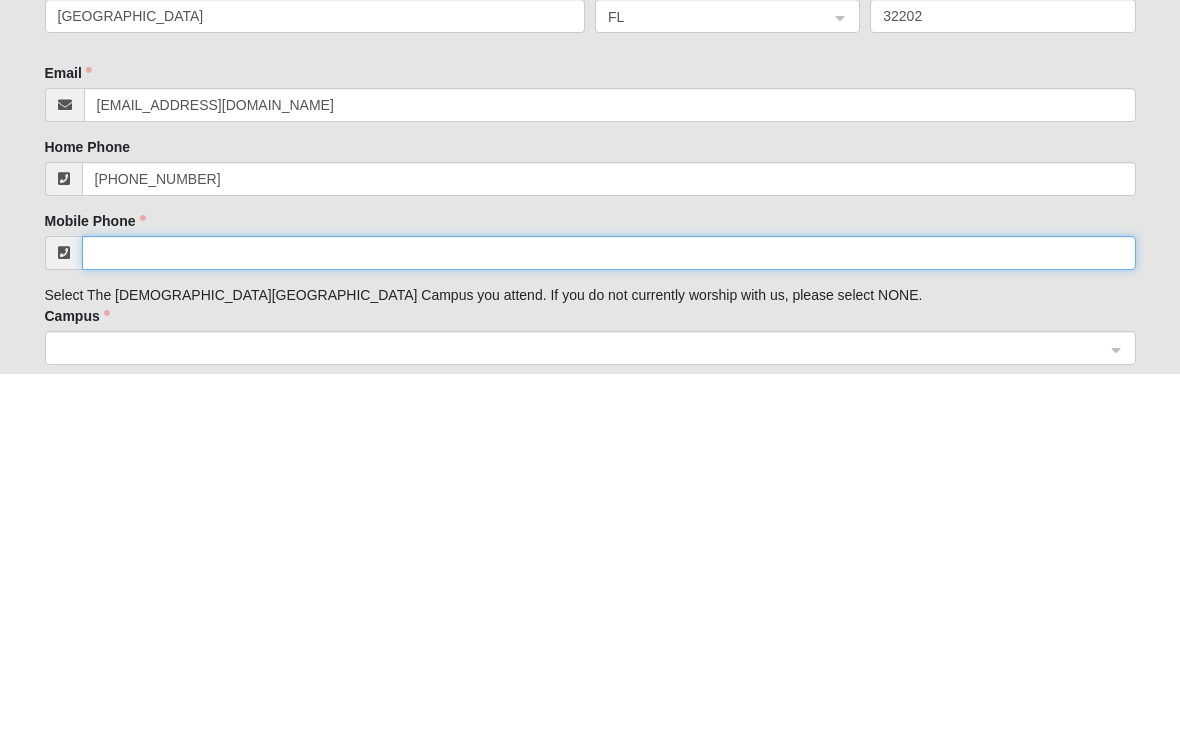 click on "Mobile Phone" at bounding box center (609, 625) 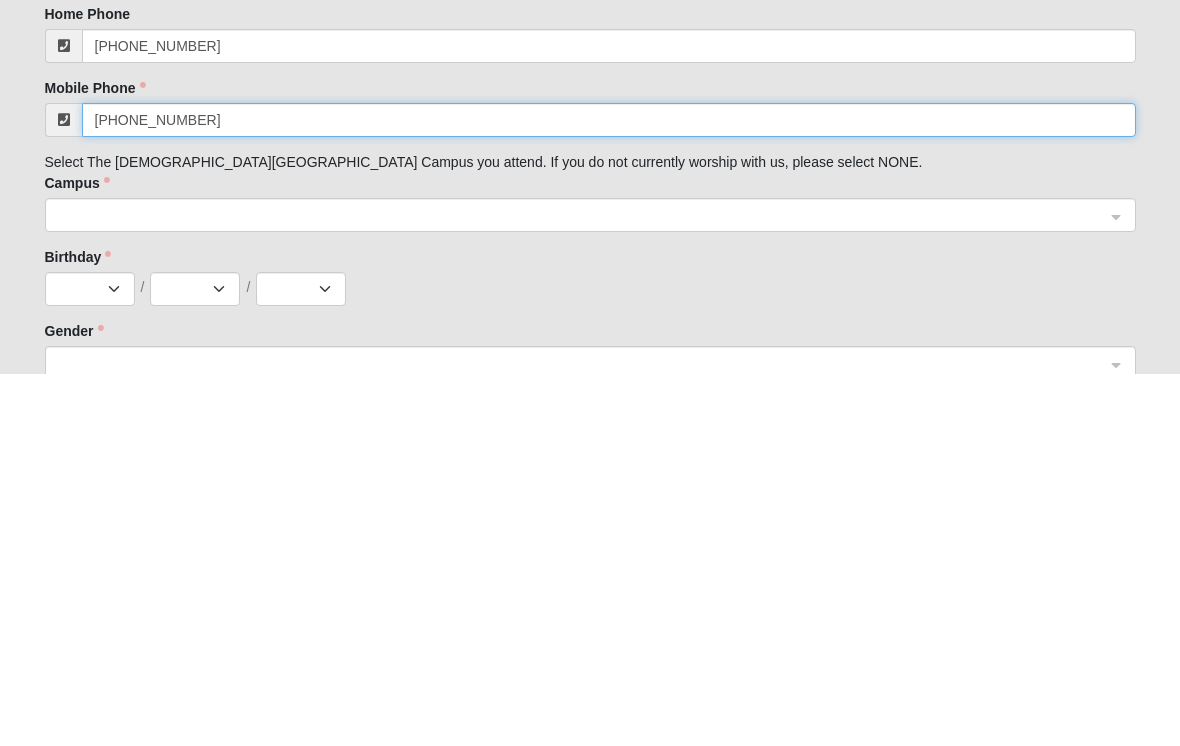 scroll, scrollTop: 891, scrollLeft: 0, axis: vertical 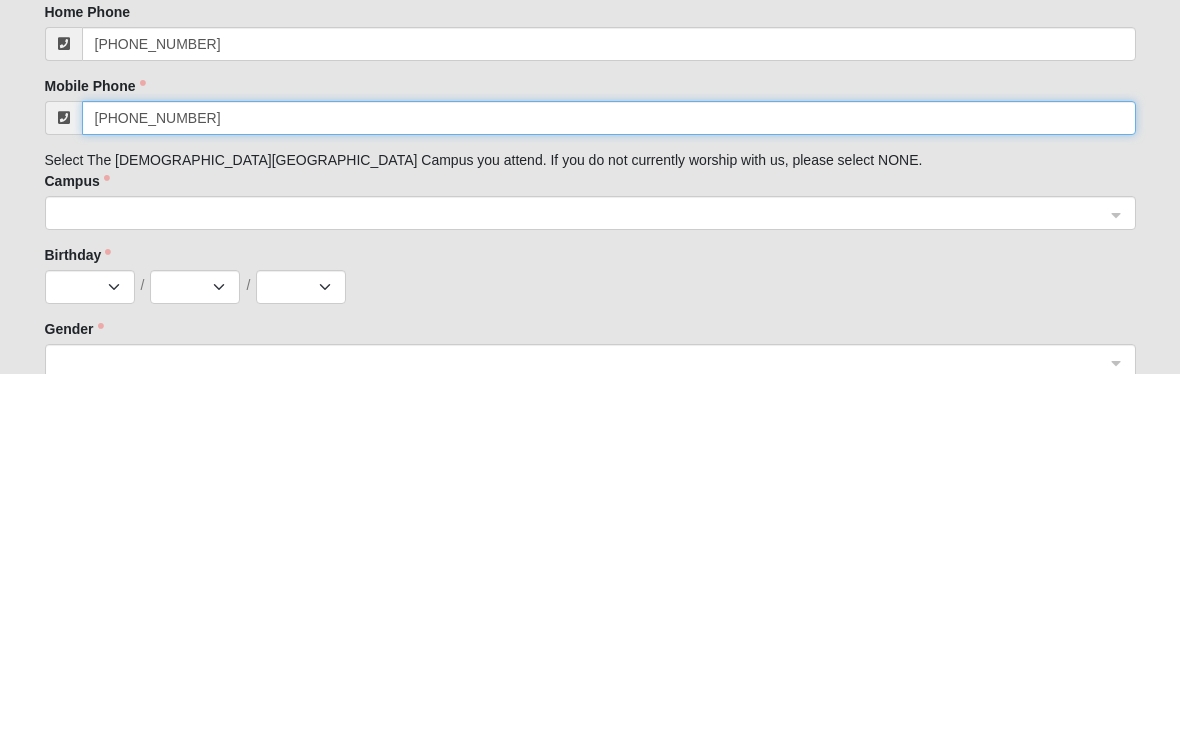 type on "[PHONE_NUMBER]" 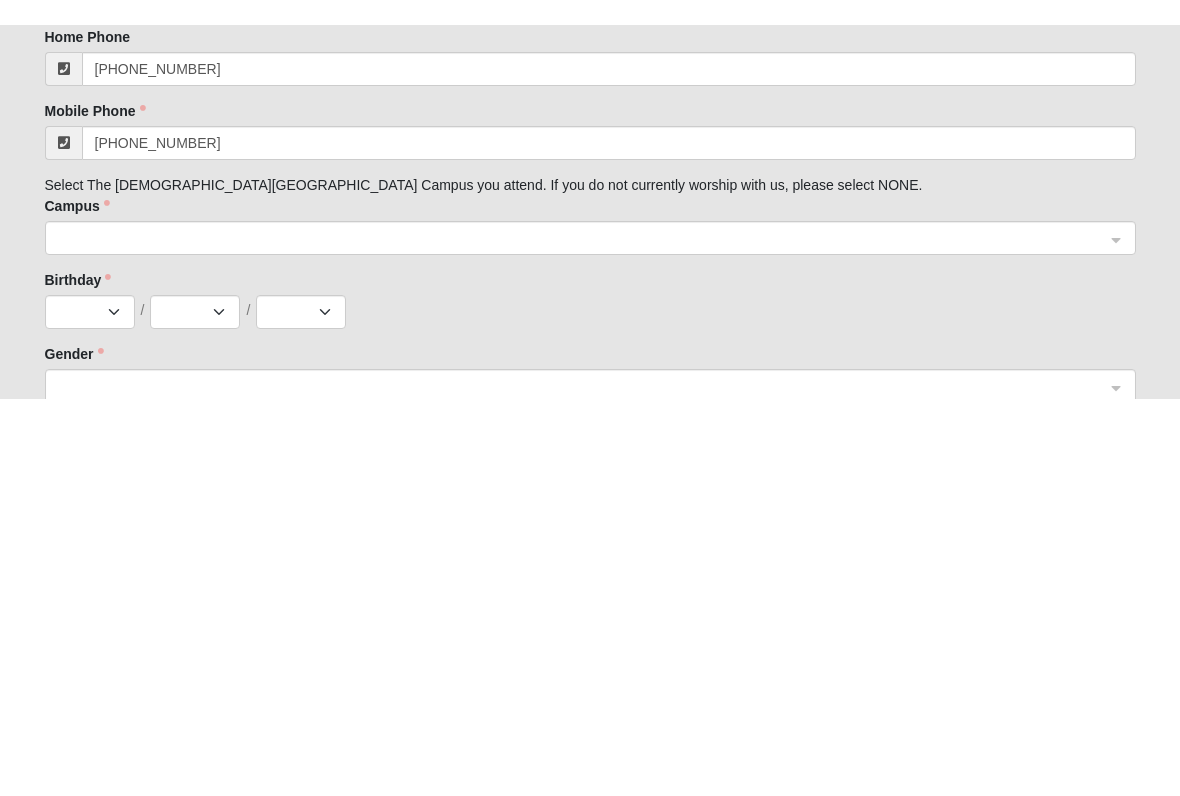 scroll, scrollTop: 1264, scrollLeft: 0, axis: vertical 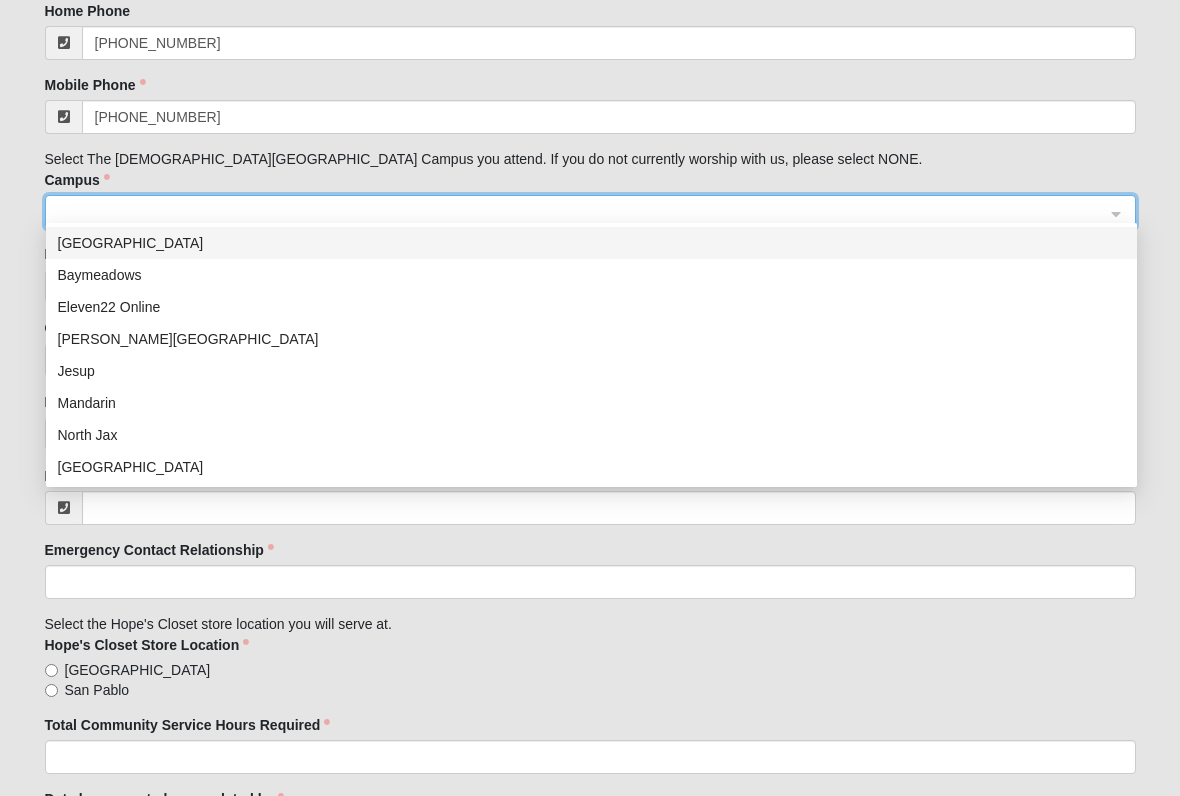 click on "Campus" at bounding box center [77, 180] 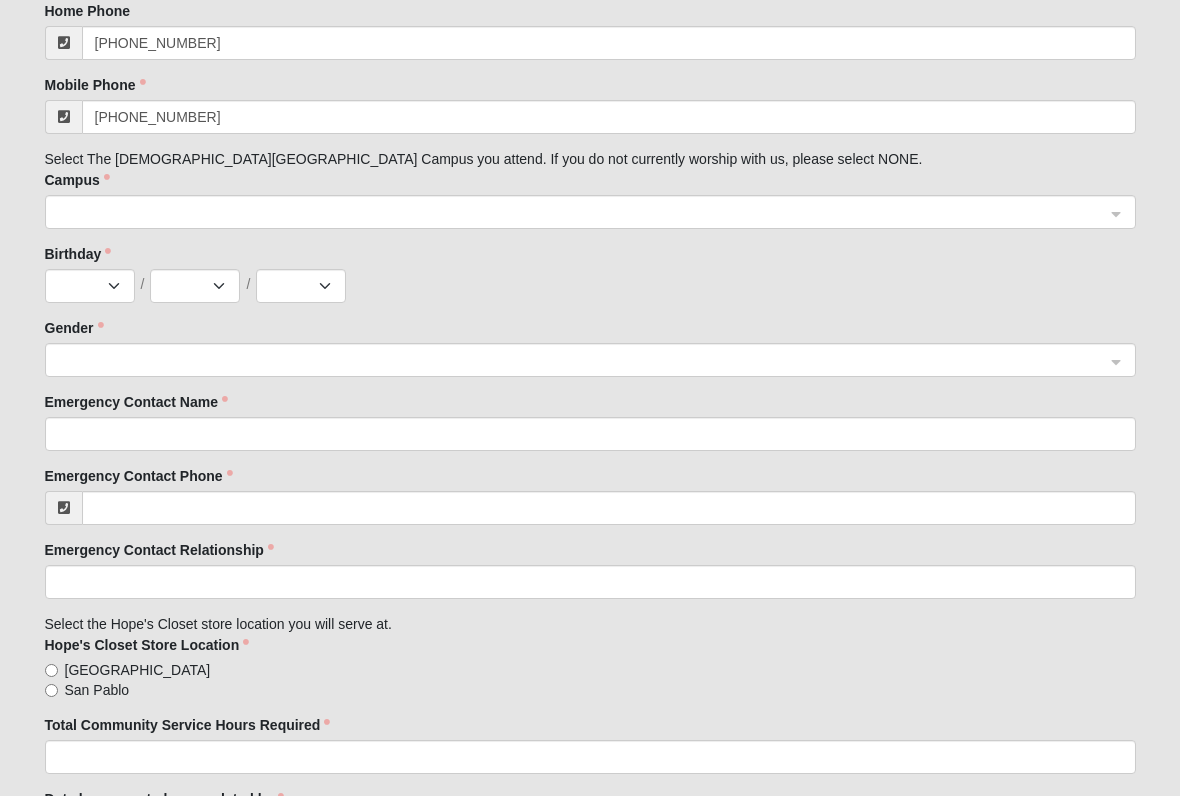 click on "Date hours are to be completed by" 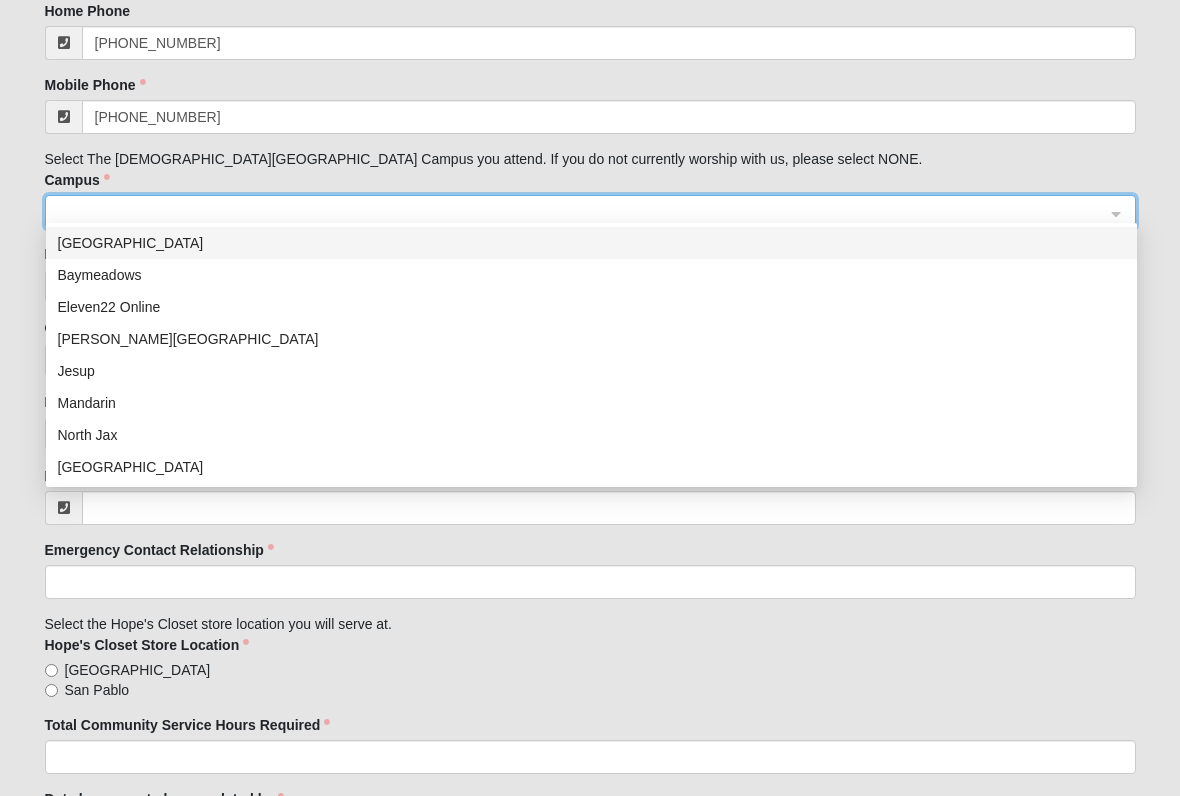 click on "Please correct the following:
Hope's Closet Request to Serve
If you are seeking volunteer hours in connection to any court-related matter or if you have been advised or sentenced to perform community service for a misdemeanor or legal violation, you are required to go through screening and orientation prior to volunteering with [PERSON_NAME]’s Closet.
You are eligible to be a part of our court-related community service program provided you meet the following criteria:
1. You are at least [DEMOGRAPHIC_DATA].
2. Court Mandated applications are denied based on the nature of the offense in an attempt to provide our customers, volunteers and staff with a safe environment.
Hope’s Closet does not accept charges (but are not limited to these charges) involving sex, violence and/or weapon possession.
3. You attend a volunteer orientation prior to serving any of your required hours.
4. Dress appropriately – Closed-toe shoes with backs and modest dress.
First Name    [PERSON_NAME]               Last Name" at bounding box center [590, 325] 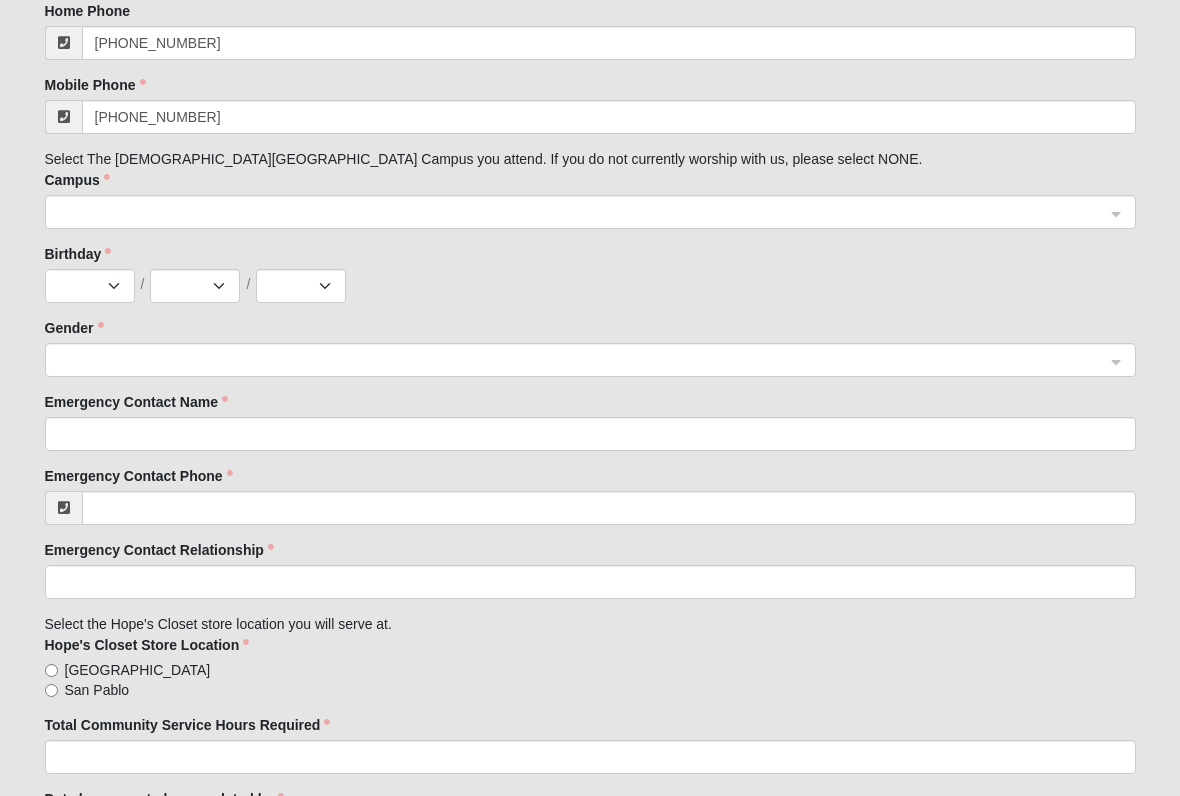 click on "[GEOGRAPHIC_DATA]" 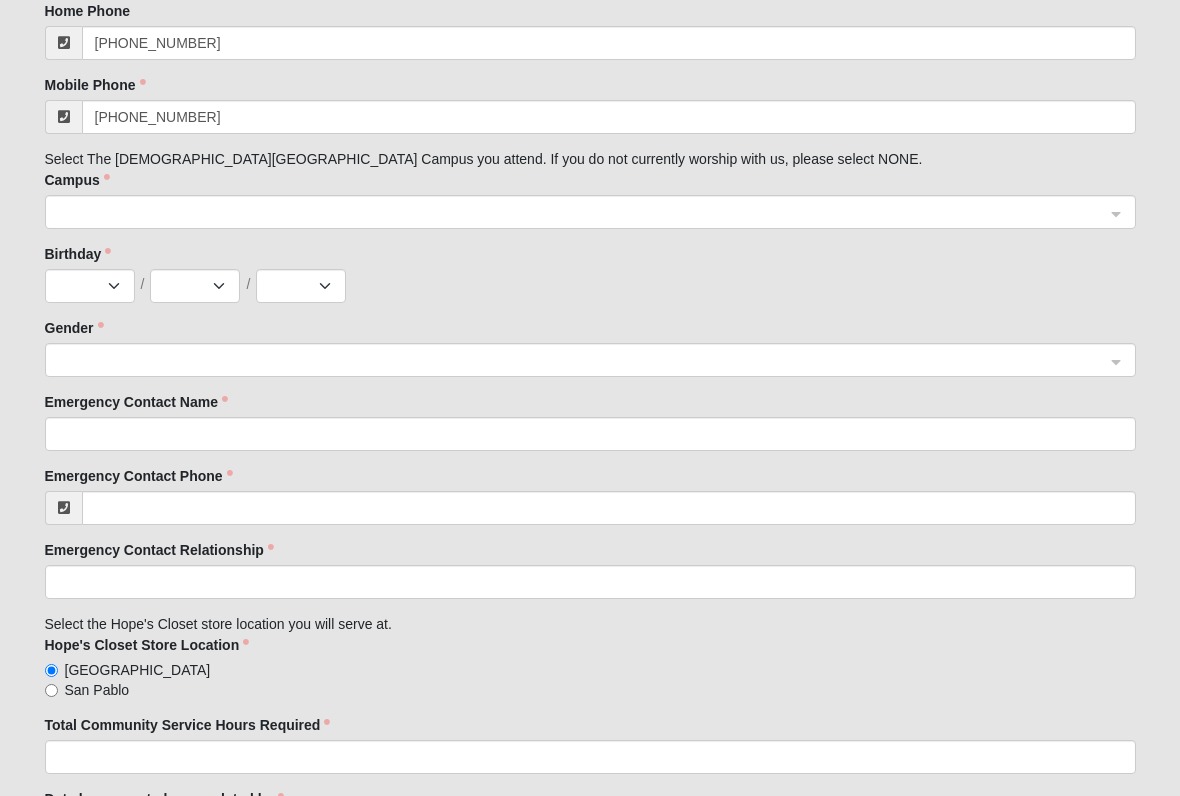 click on "Hope's Closet Store Location" at bounding box center (147, 645) 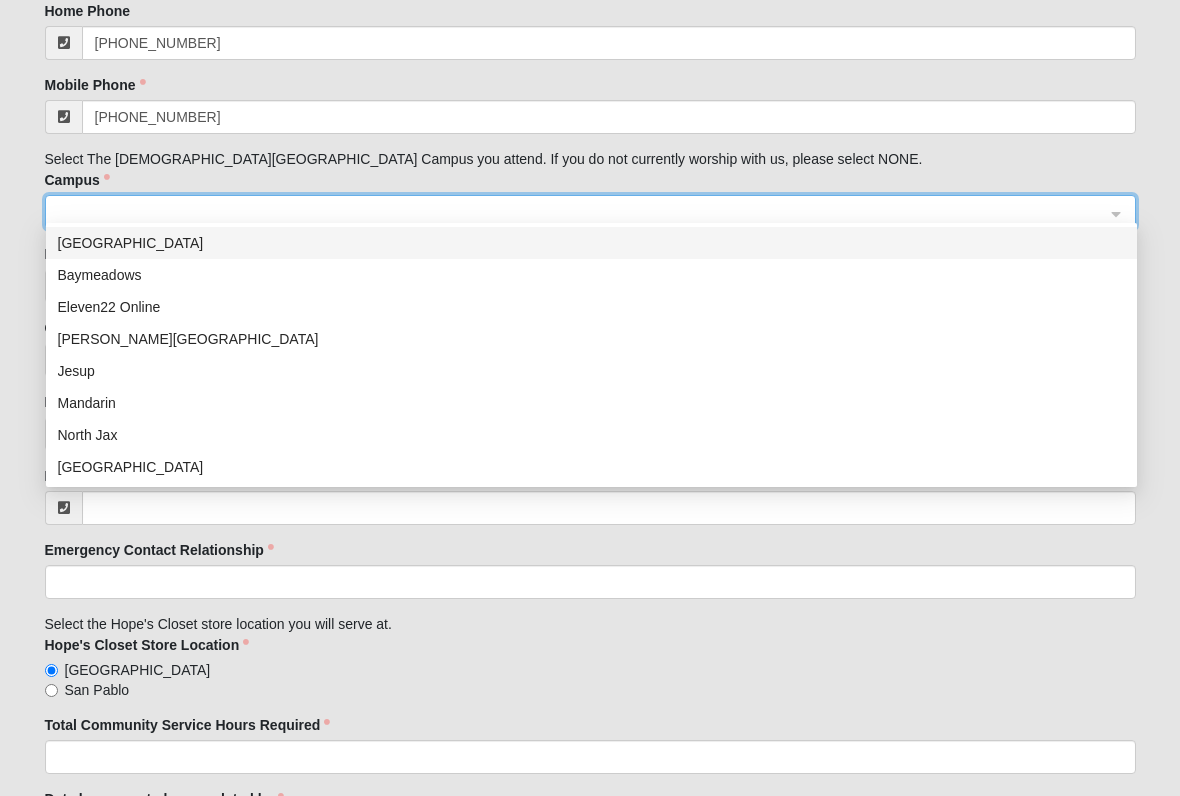 click 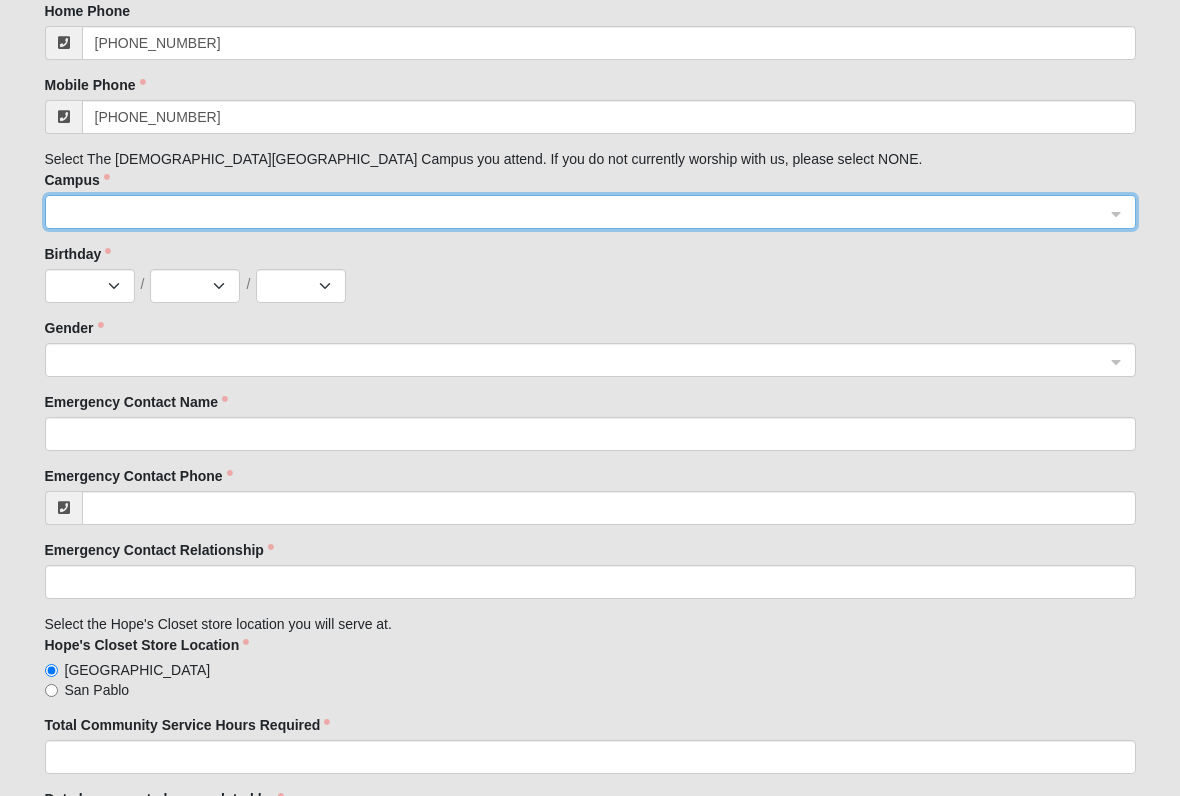 click 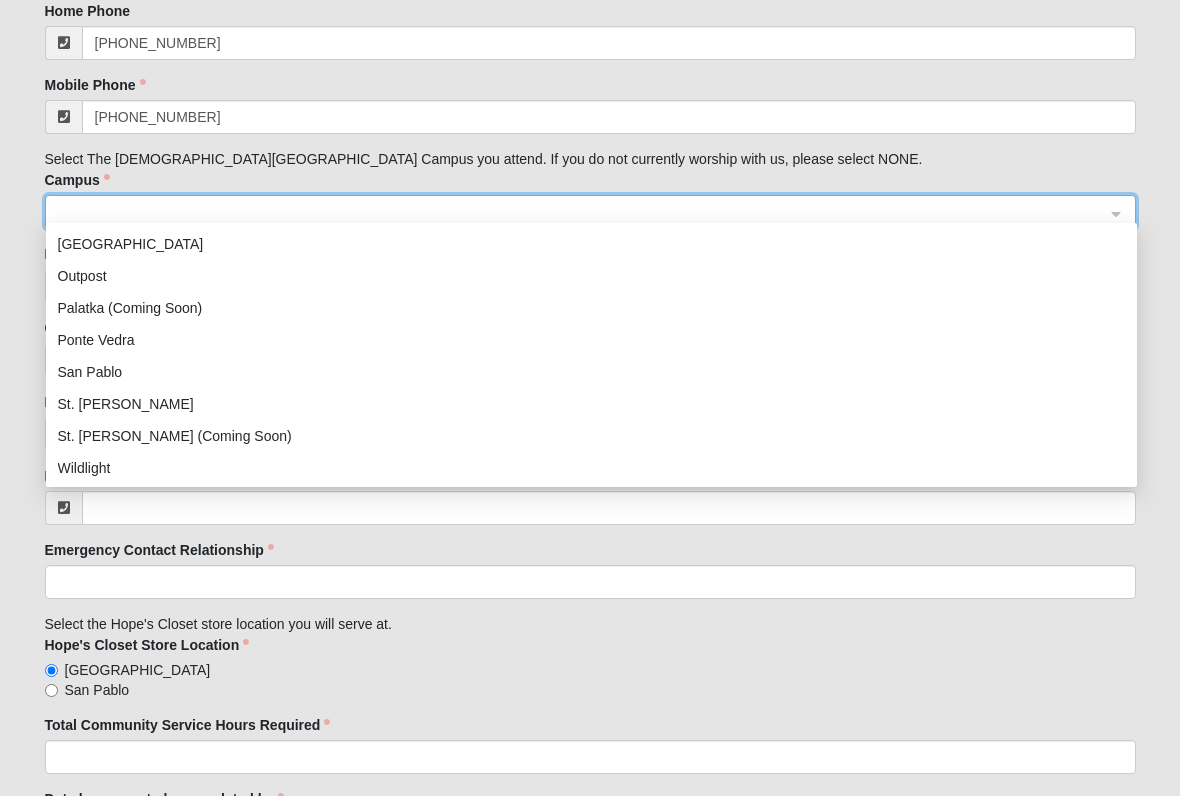 scroll, scrollTop: 256, scrollLeft: 0, axis: vertical 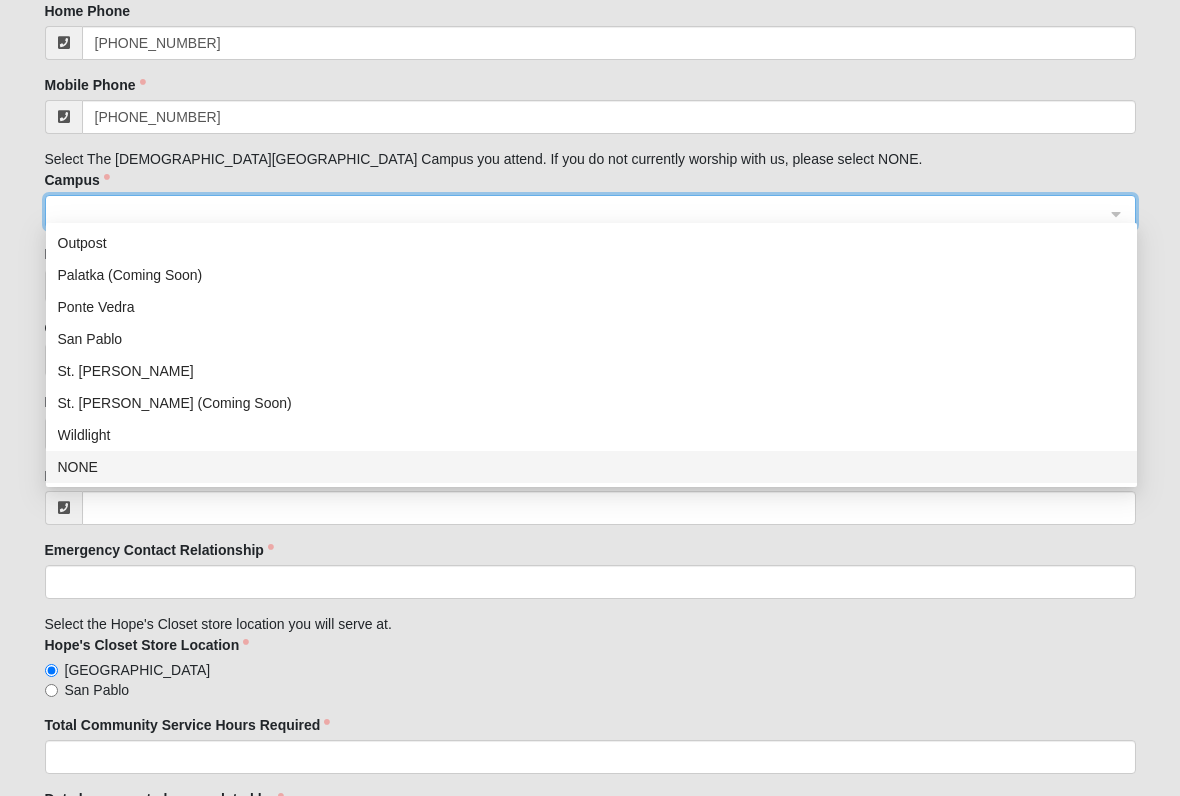 click on "NONE" at bounding box center (591, 467) 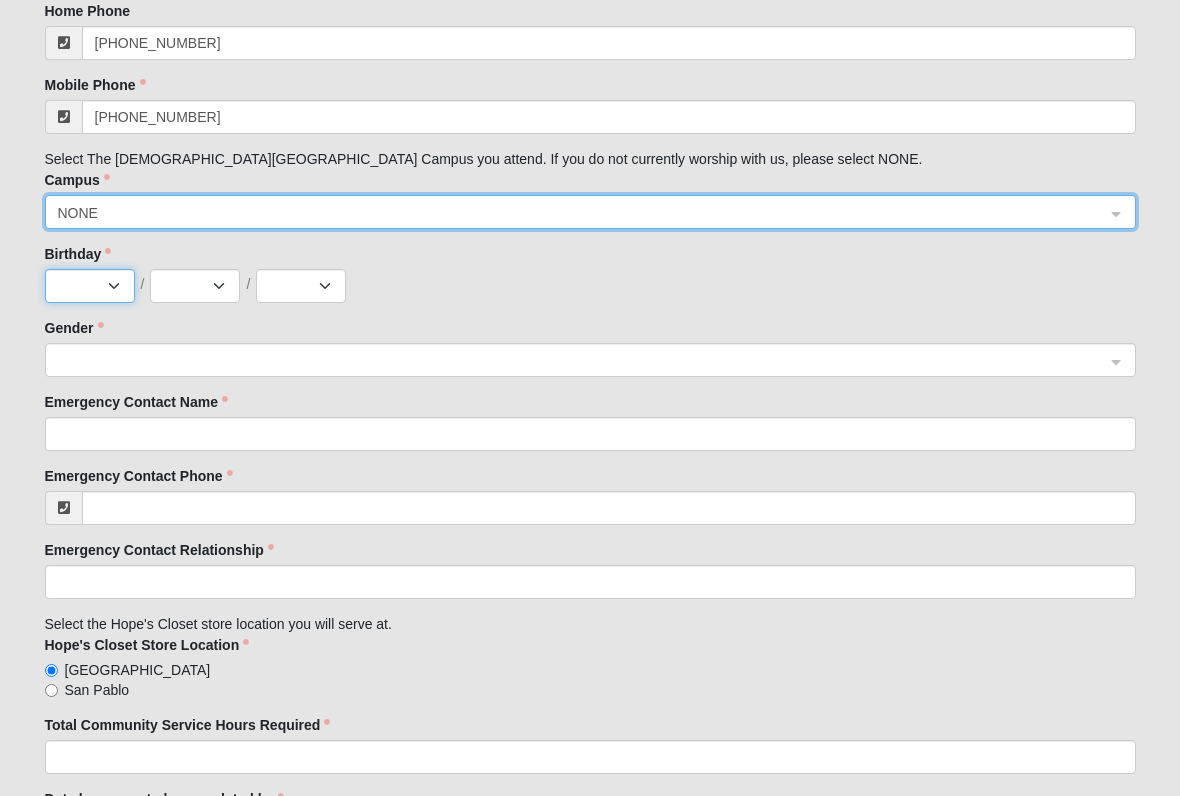 click on "Jan Feb Mar Apr May Jun [DATE] Aug Sep Oct Nov Dec" at bounding box center (90, 286) 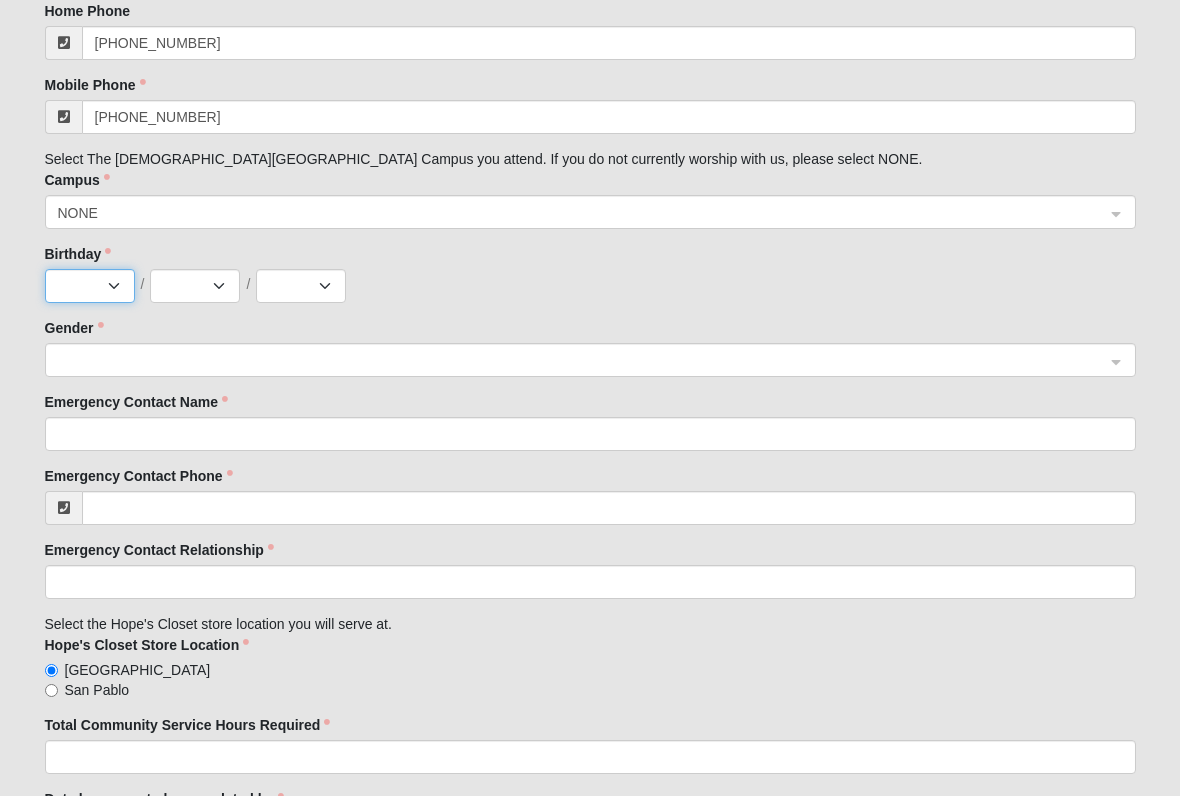 select on "4" 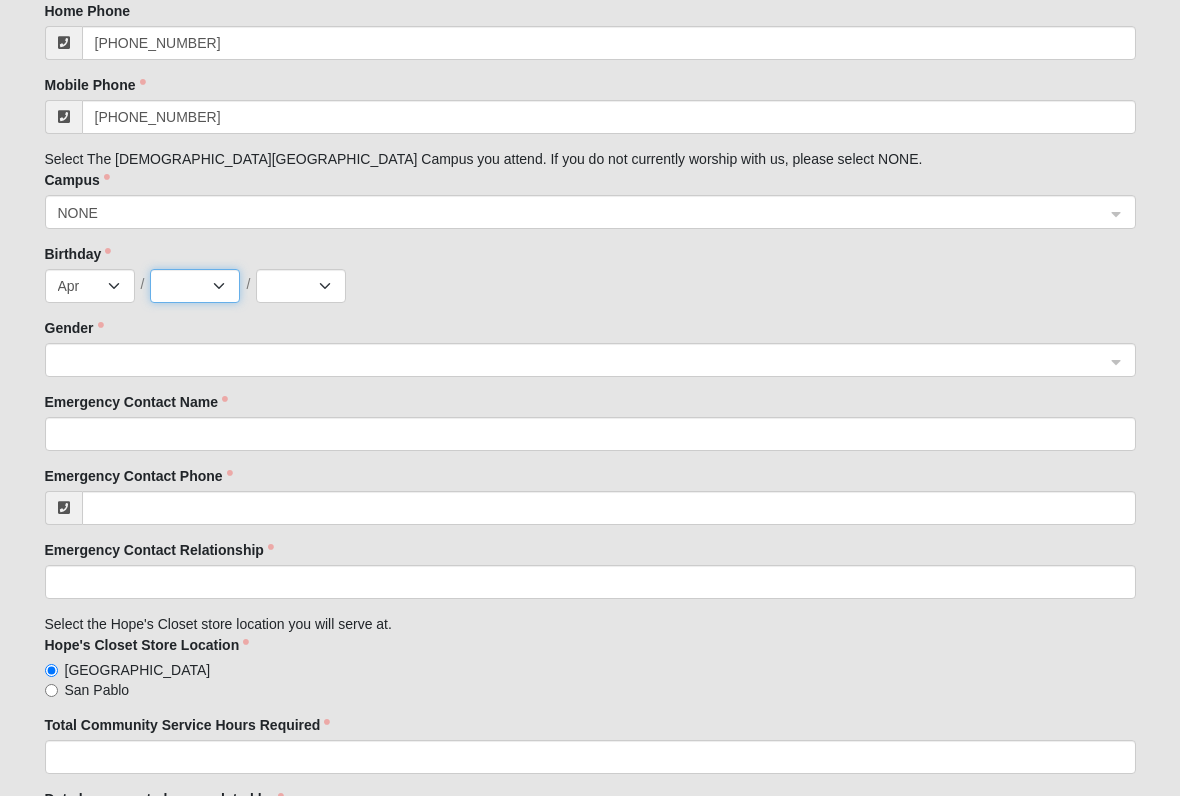 click on "1 2 3 4 5 6 7 8 9 10 11 12 13 14 15 16 17 18 19 20 21 22 23 24 25 26 27 28 29 30" at bounding box center (195, 286) 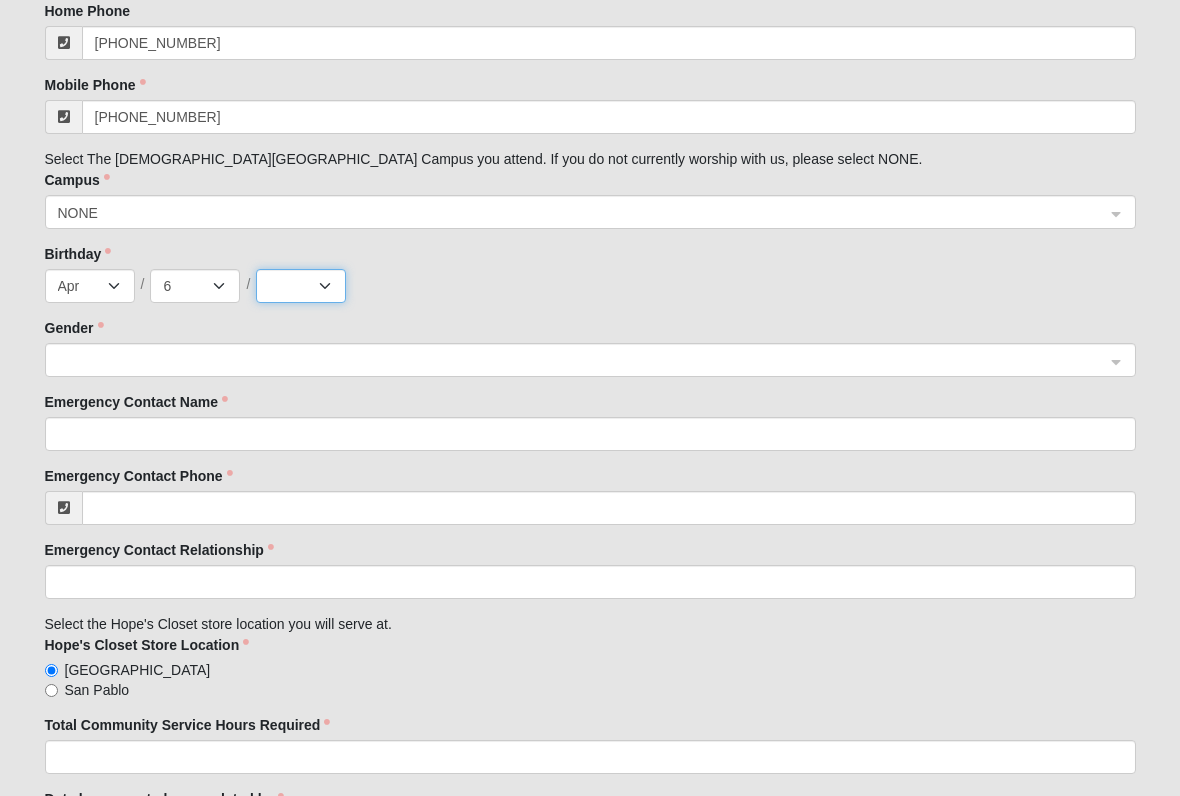 click on "2025 2024 2023 2022 2021 2020 2019 2018 2017 2016 2015 2014 2013 2012 2011 2010 2009 2008 2007 2006 2005 2004 2003 2002 2001 2000 1999 1998 1997 1996 1995 1994 1993 1992 1991 1990 1989 1988 1987 1986 1985 1984 1983 1982 1981 1980 1979 1978 1977 1976 1975 1974 1973 1972 1971 1970 1969 1968 1967 1966 1965 1964 1963 1962 1961 1960 1959 1958 1957 1956 1955 1954 1953 1952 1951 1950 1949 1948 1947 1946 1945 1944 1943 1942 1941 1940 1939 1938 1937 1936 1935 1934 1933 1932 1931 1930 1929 1928 1927 1926 1925 1924 1923 1922 1921 1920 1919 1918 1917 1916 1915 1914 1913 1912 1911 1910 1909 1908 1907 1906 1905 1904 1903 1902 1901 1900" at bounding box center (301, 286) 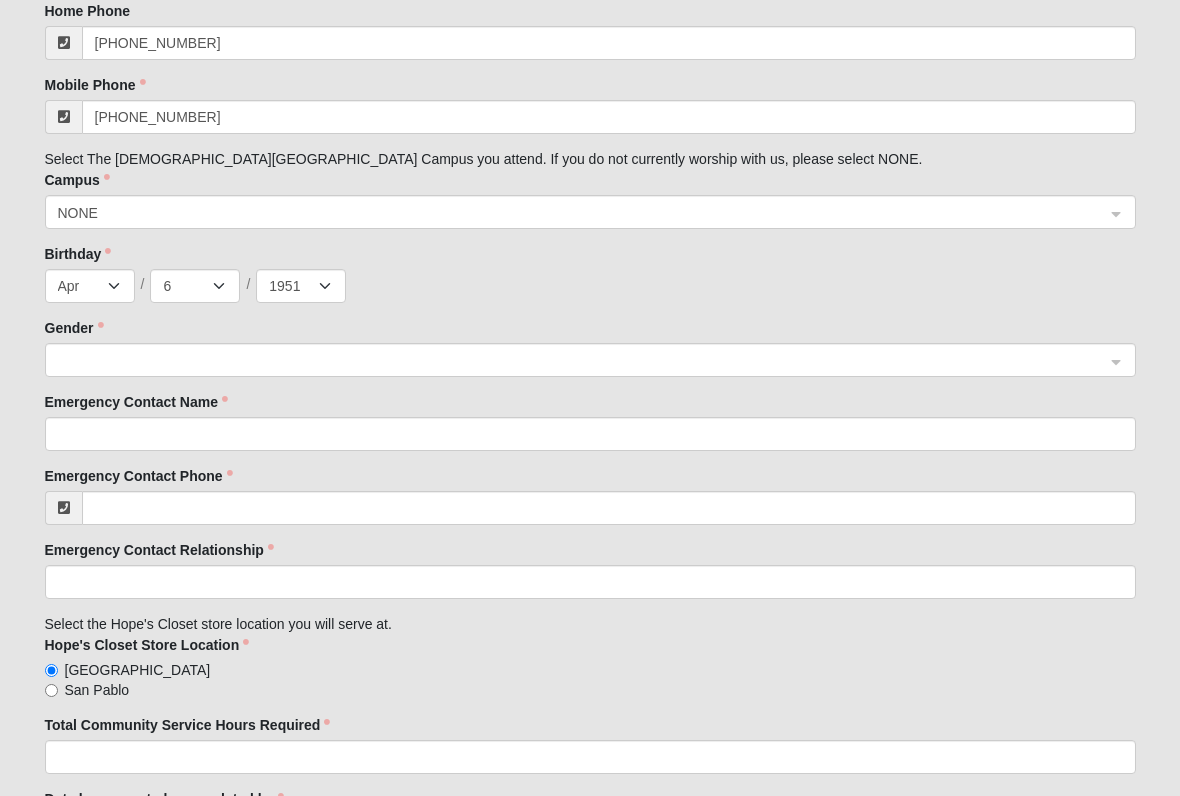 click at bounding box center (583, 359) 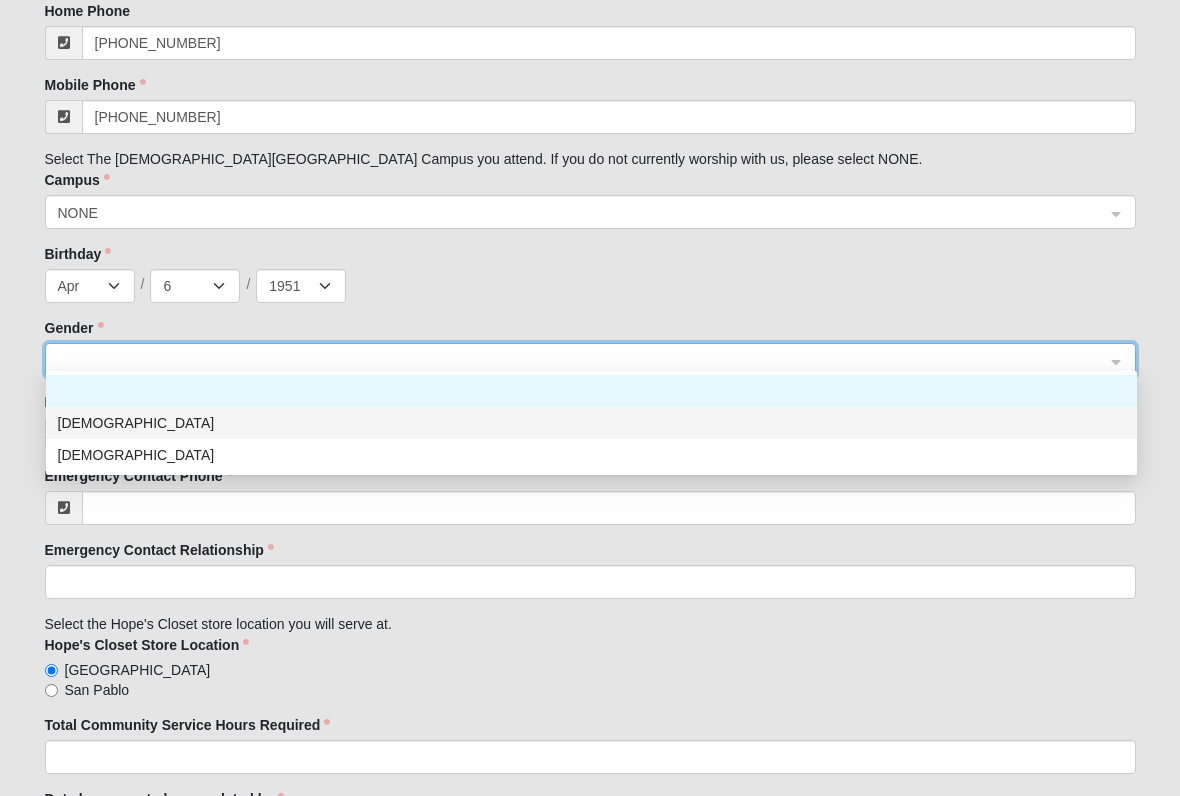 click on "[DEMOGRAPHIC_DATA]" at bounding box center (591, 423) 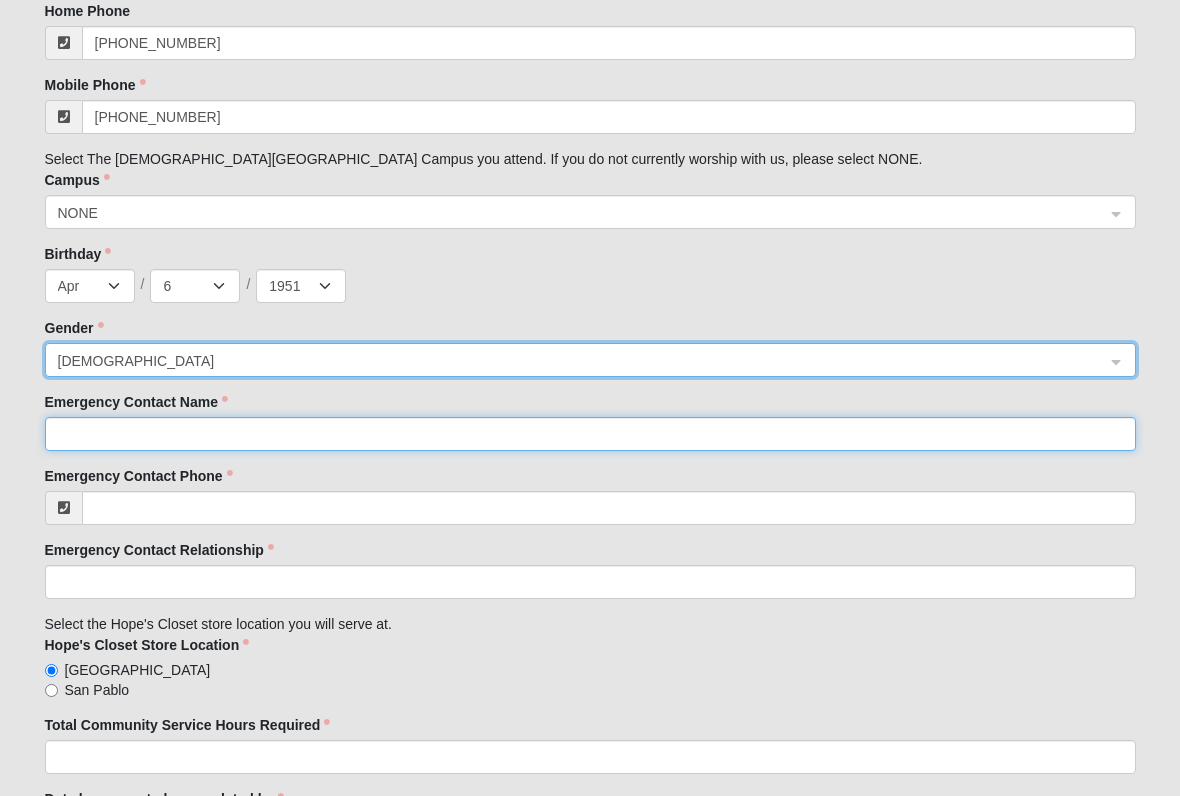 click on "Emergency Contact Name" 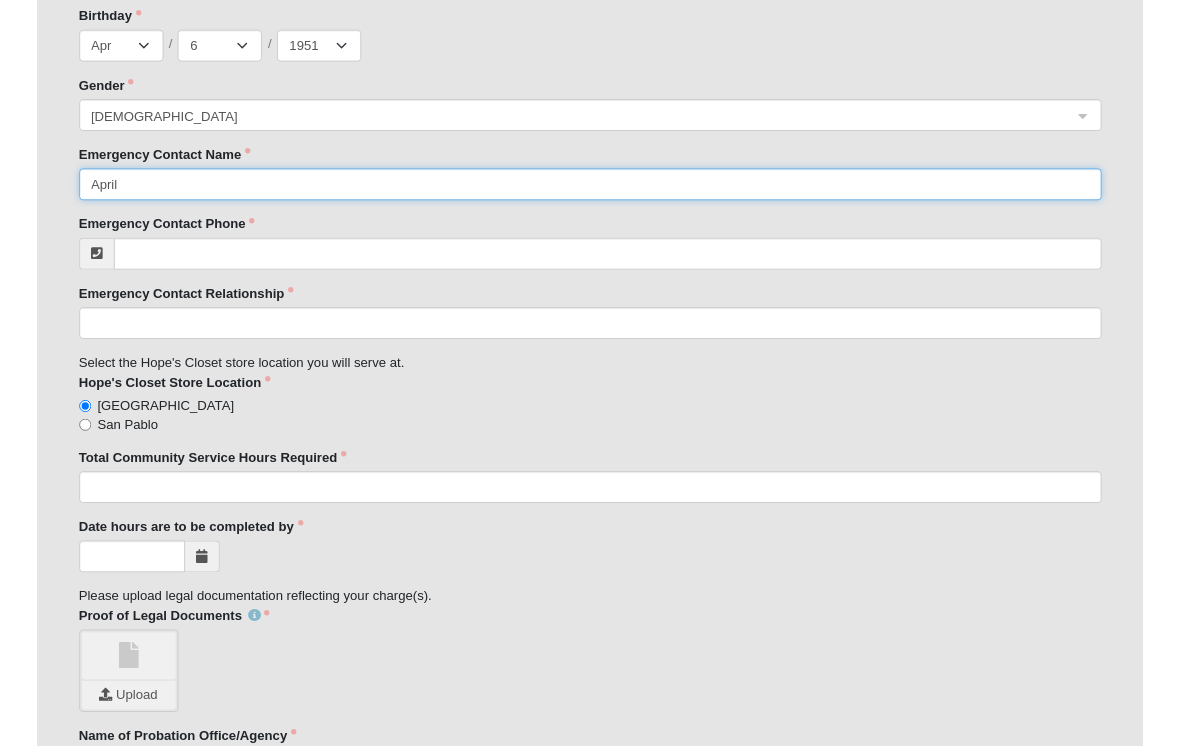 scroll, scrollTop: 1500, scrollLeft: 0, axis: vertical 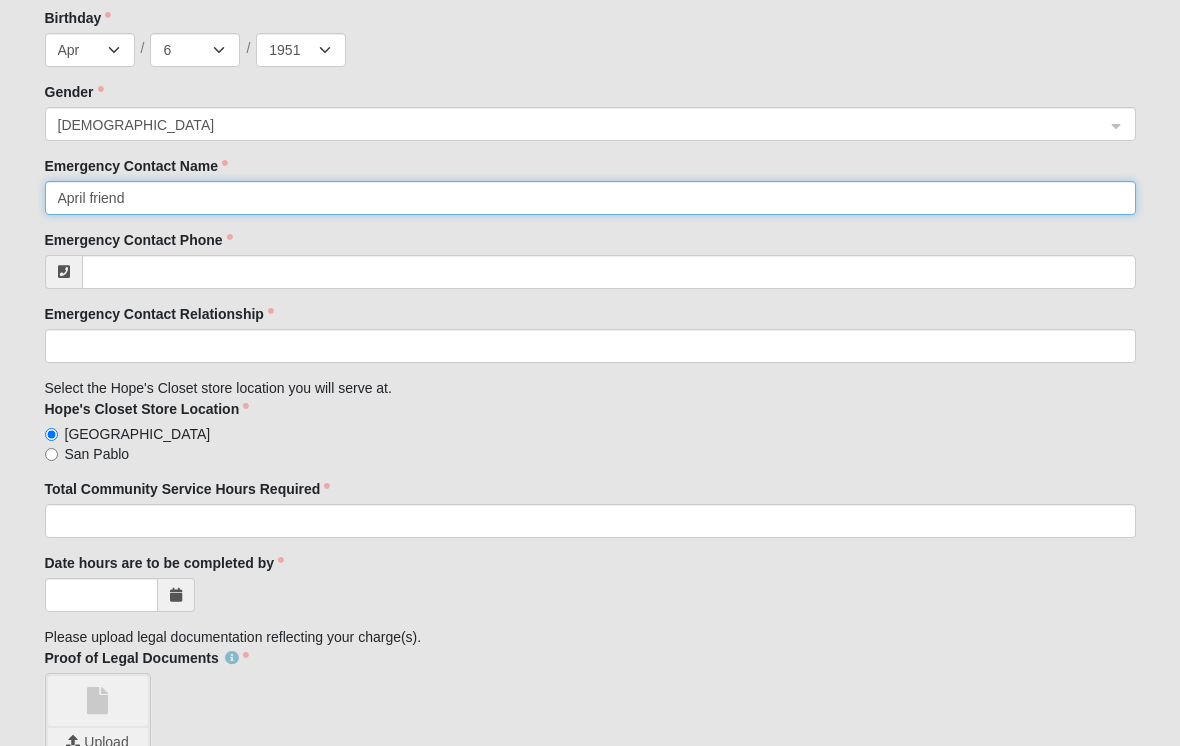 type on "April friend" 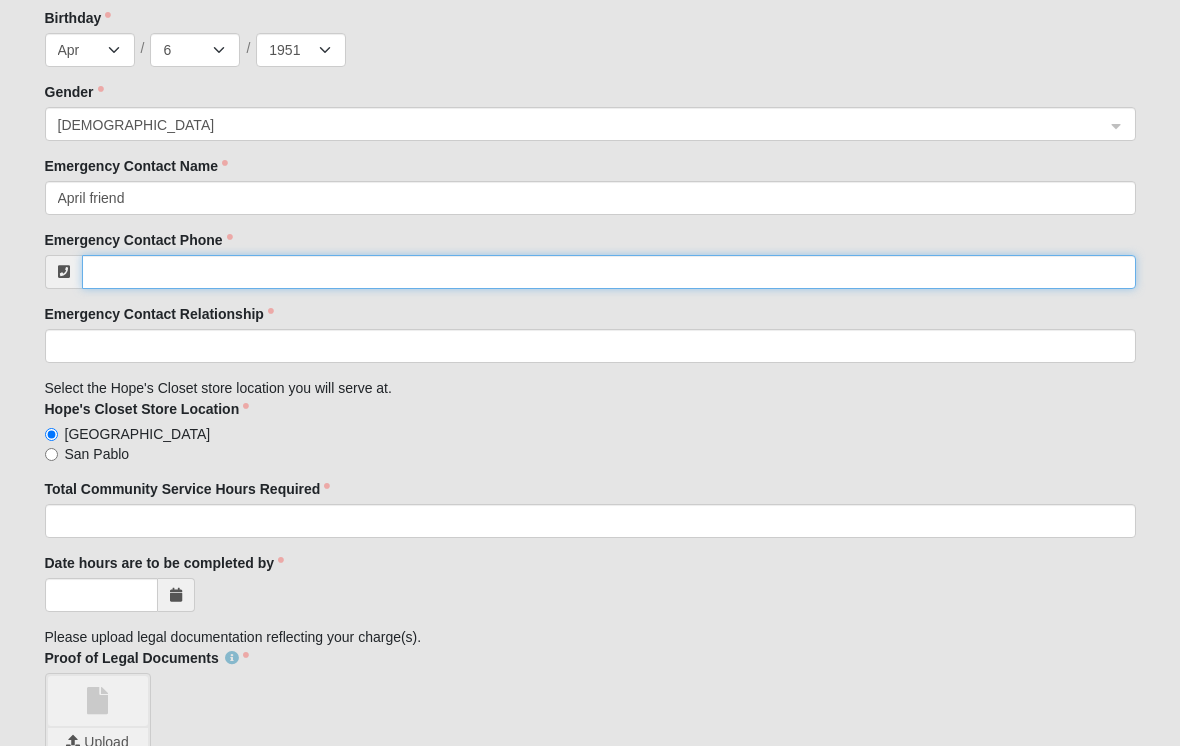 click on "Emergency Contact Phone" at bounding box center [609, 272] 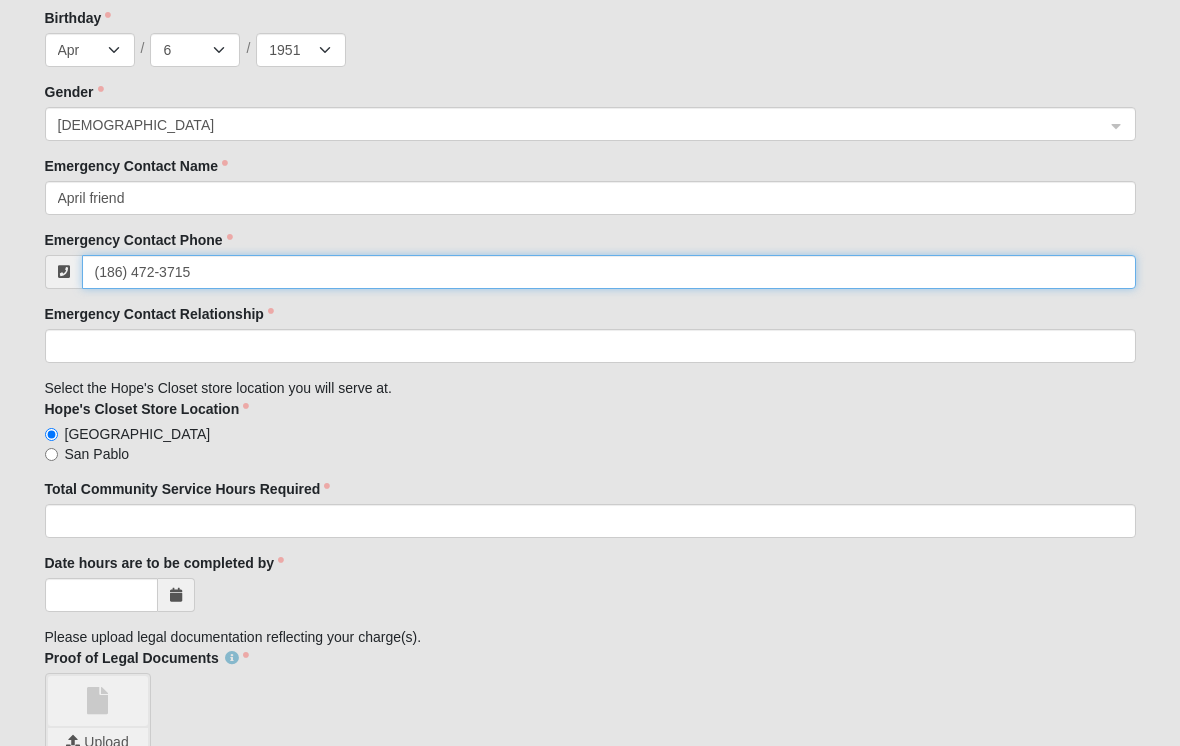 type on "[PHONE_NUMBER]" 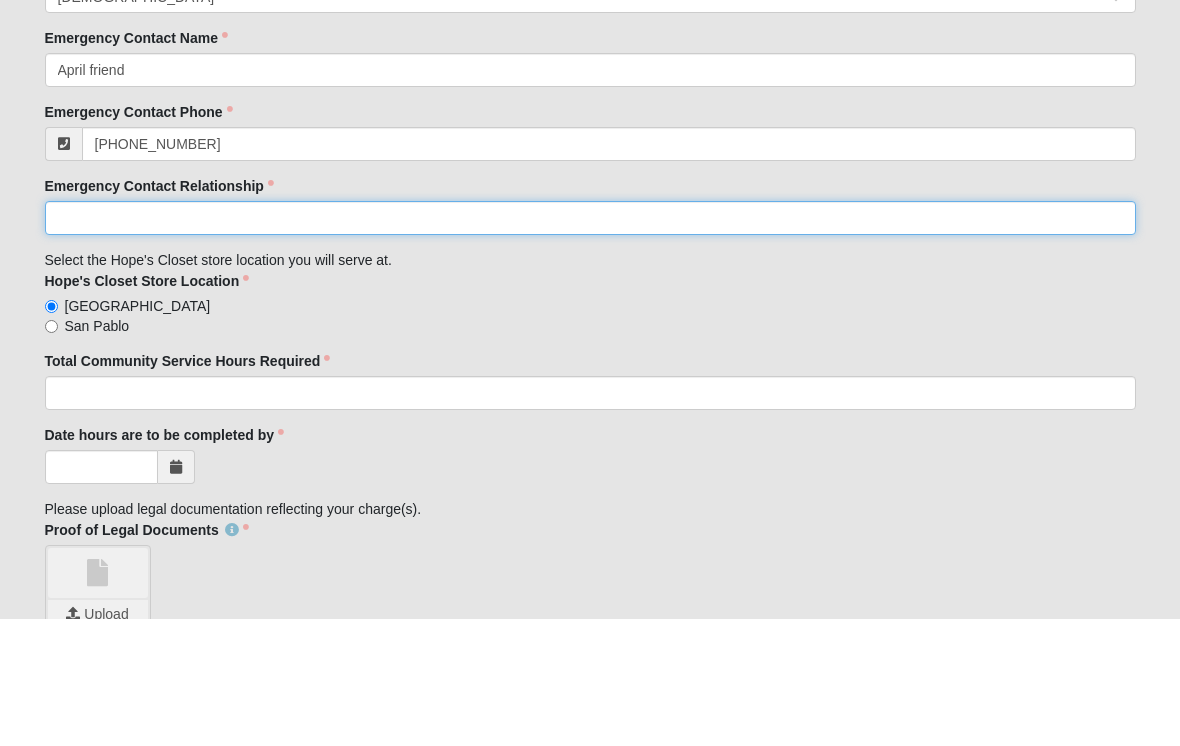 click on "Emergency Contact Relationship" 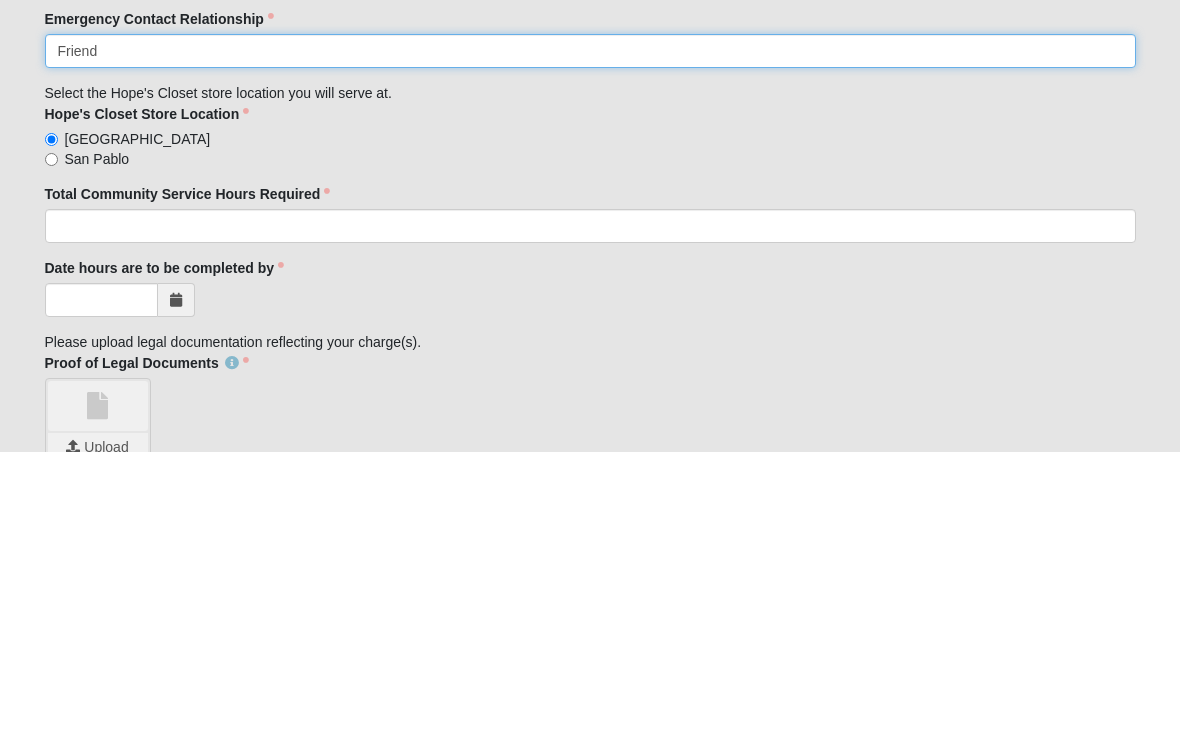 type on "Friend" 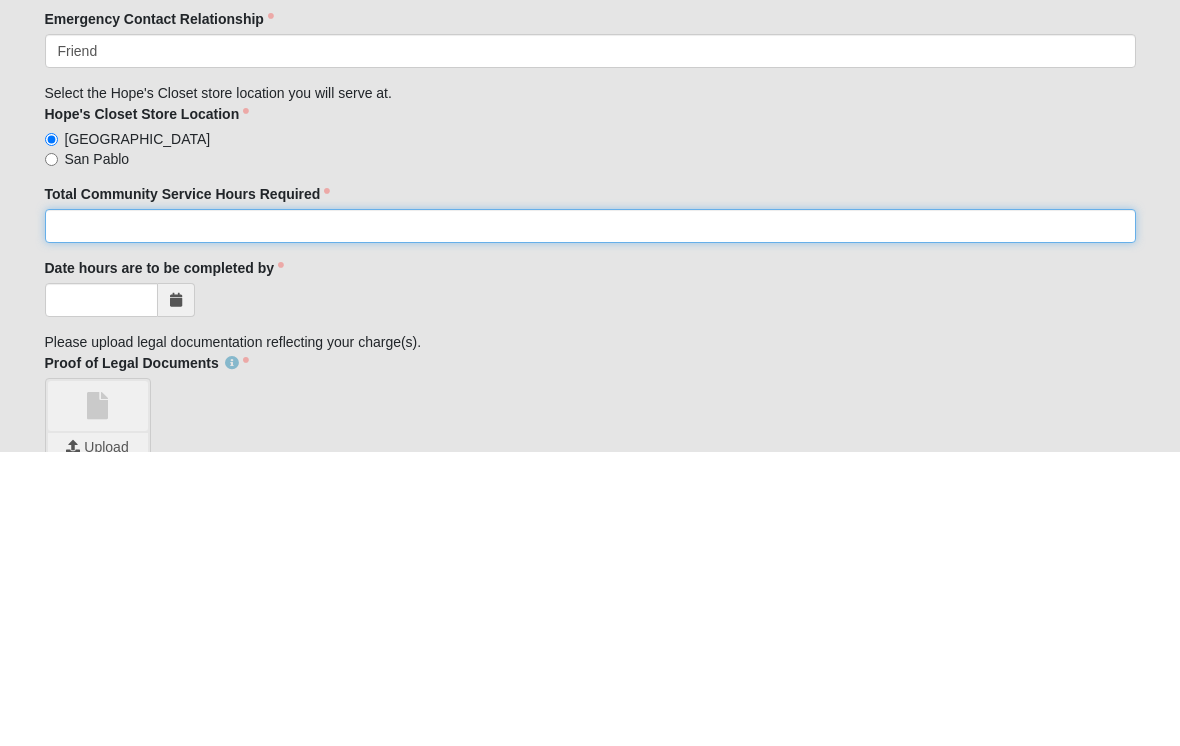 click on "Total Community Service Hours Required" 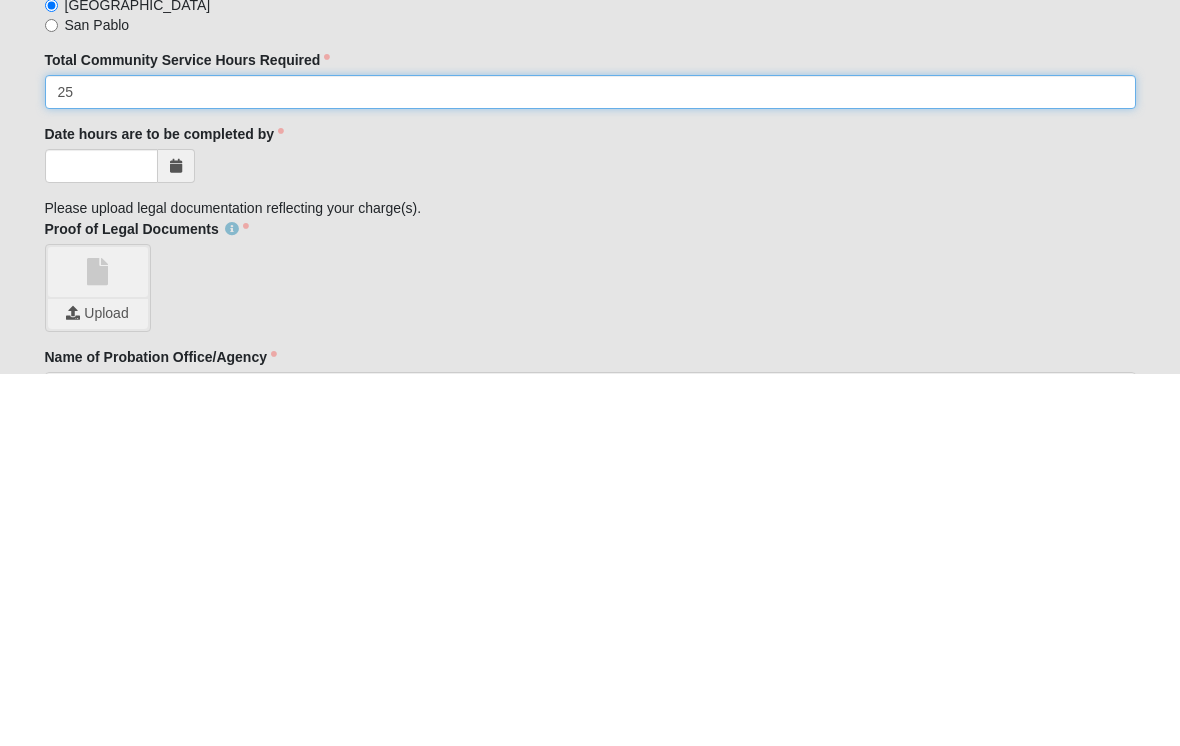 scroll, scrollTop: 1558, scrollLeft: 0, axis: vertical 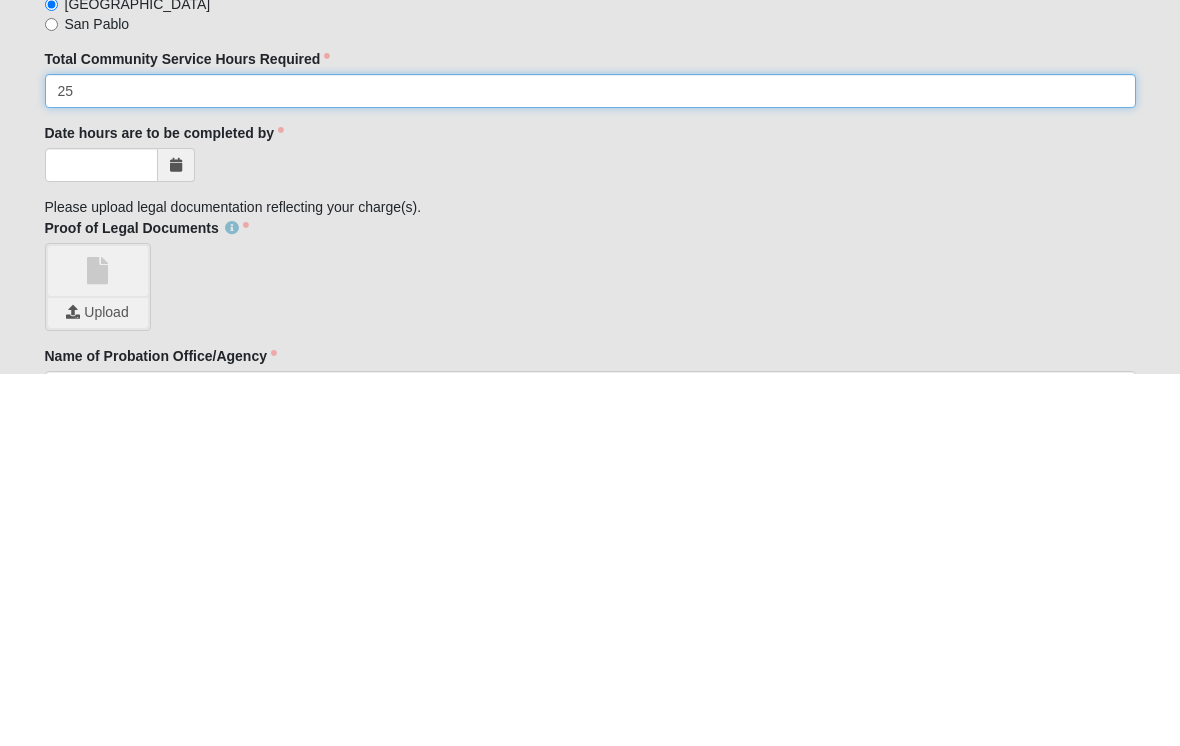 type on "25" 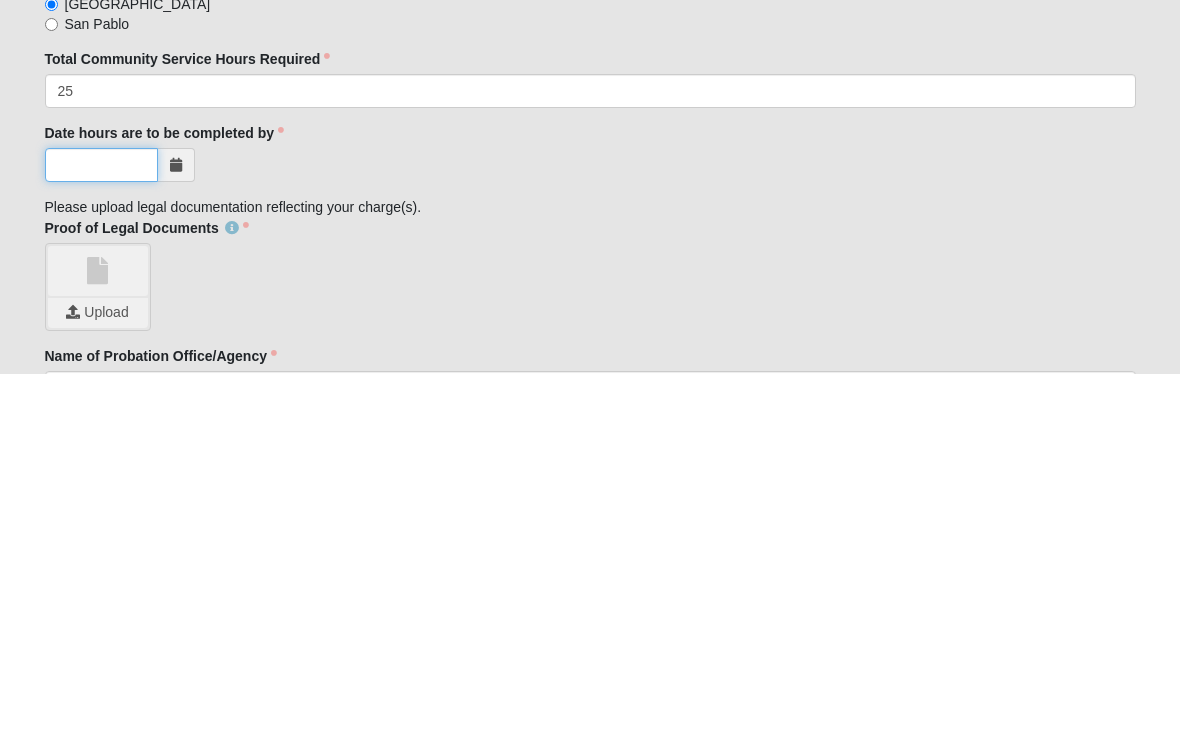 click on "Date hours are to be completed by" at bounding box center [101, 537] 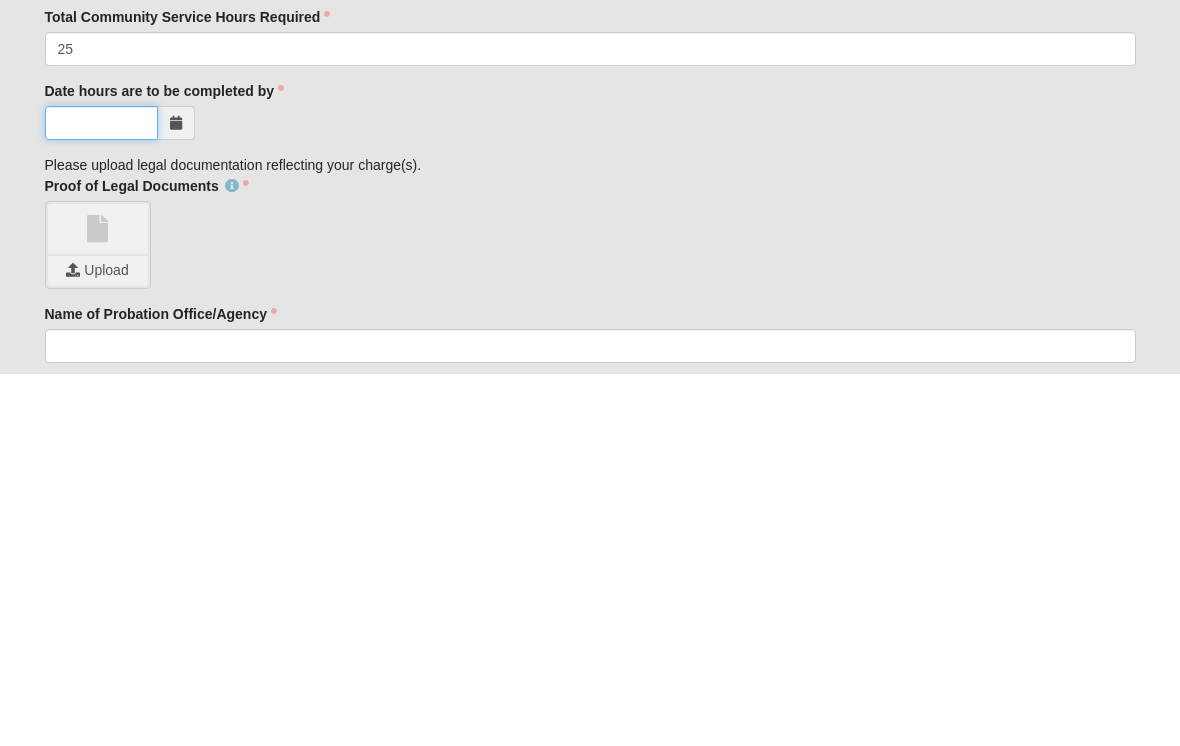 scroll, scrollTop: 1618, scrollLeft: 0, axis: vertical 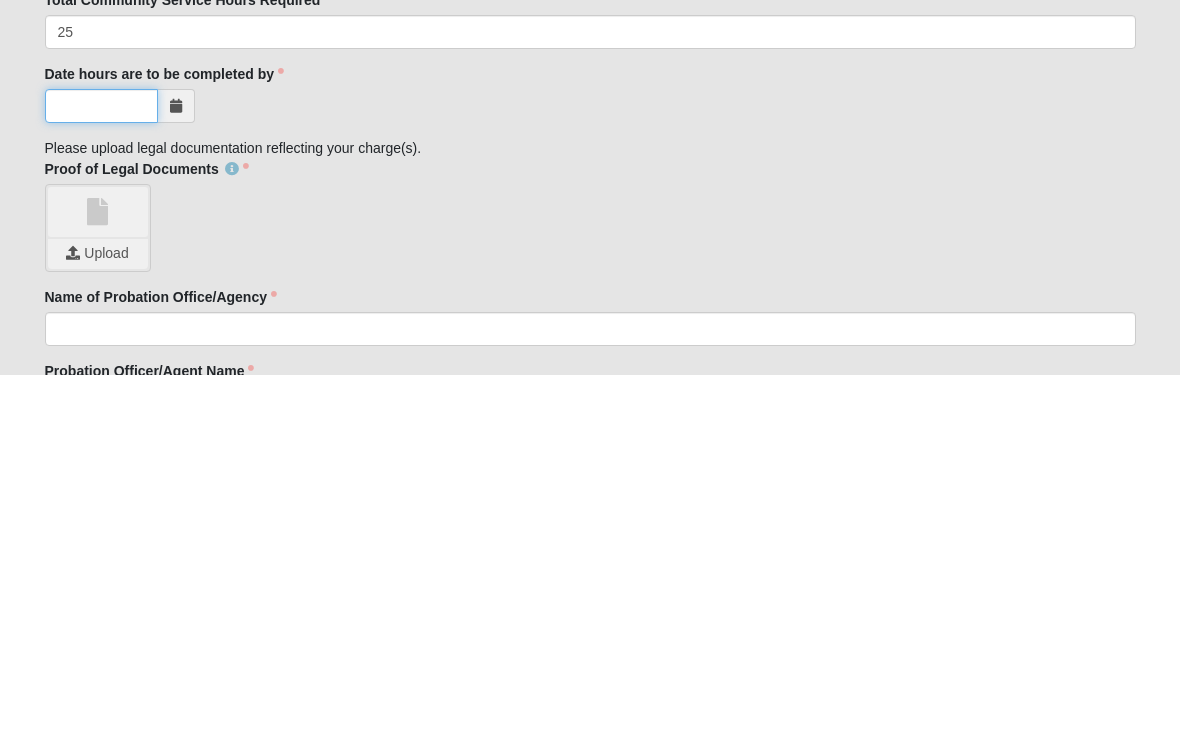 click on "Date hours are to be completed by" at bounding box center [101, 477] 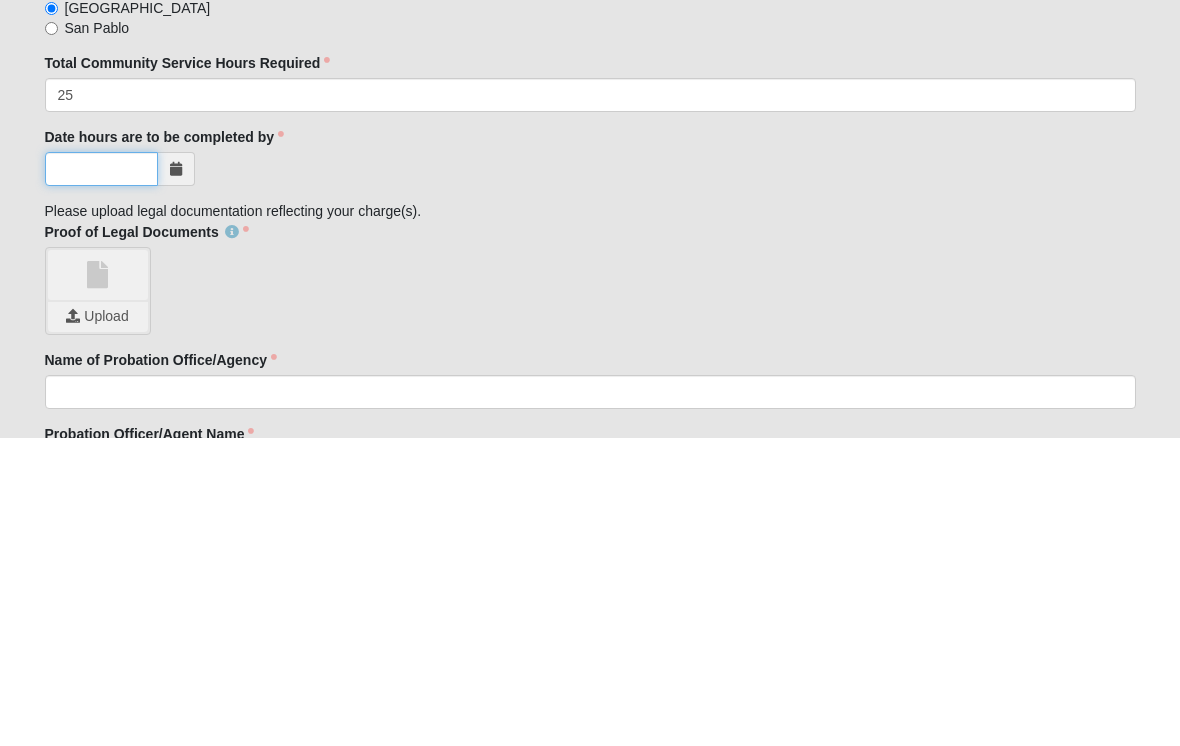 click on "Date hours are to be completed by" at bounding box center [101, 477] 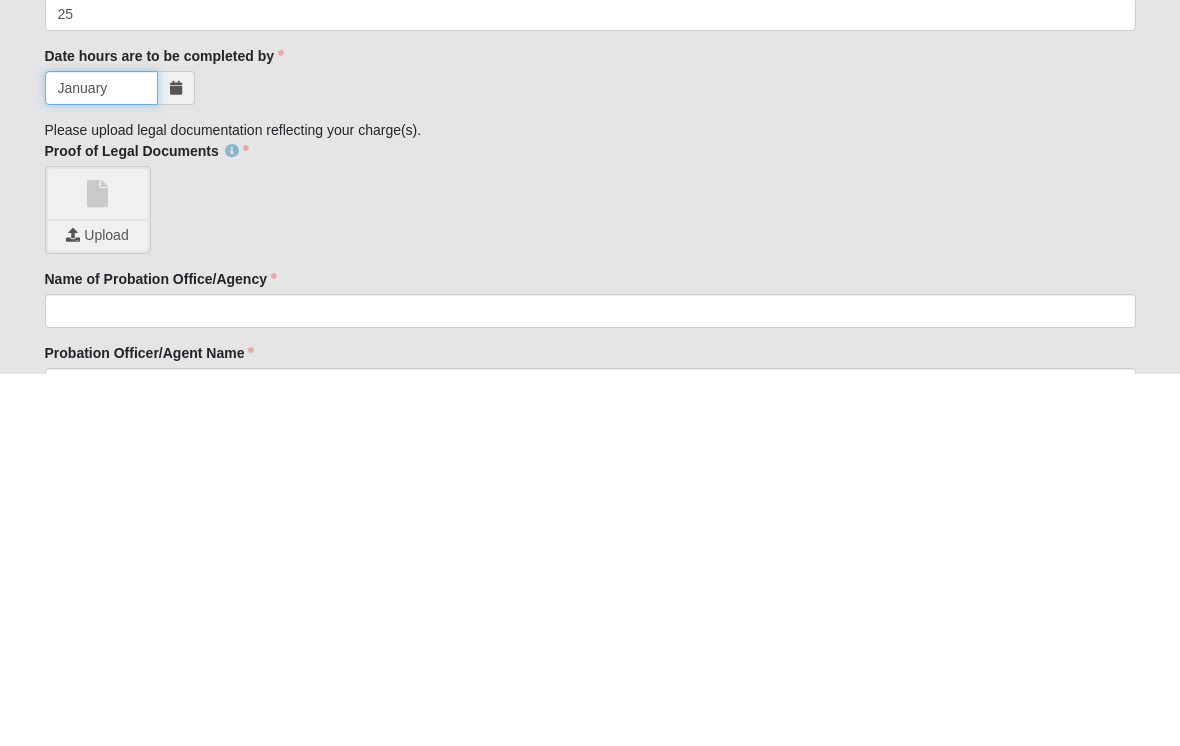 scroll, scrollTop: 1636, scrollLeft: 0, axis: vertical 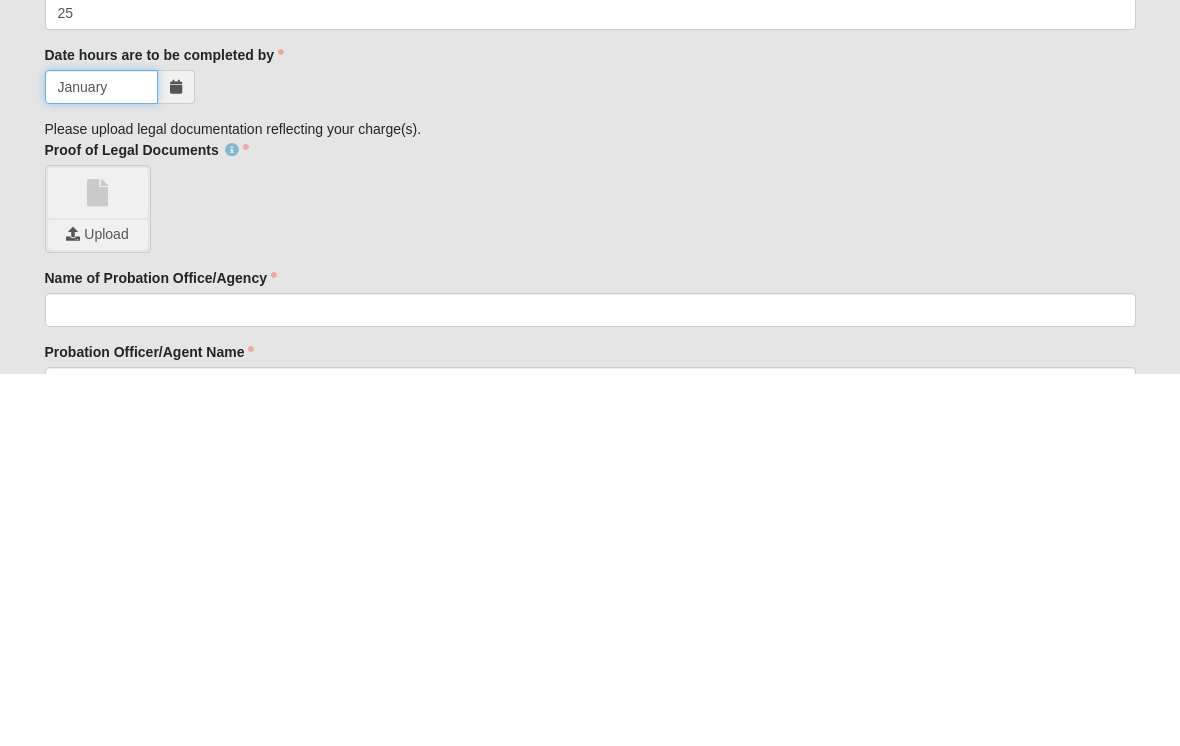 type on "January" 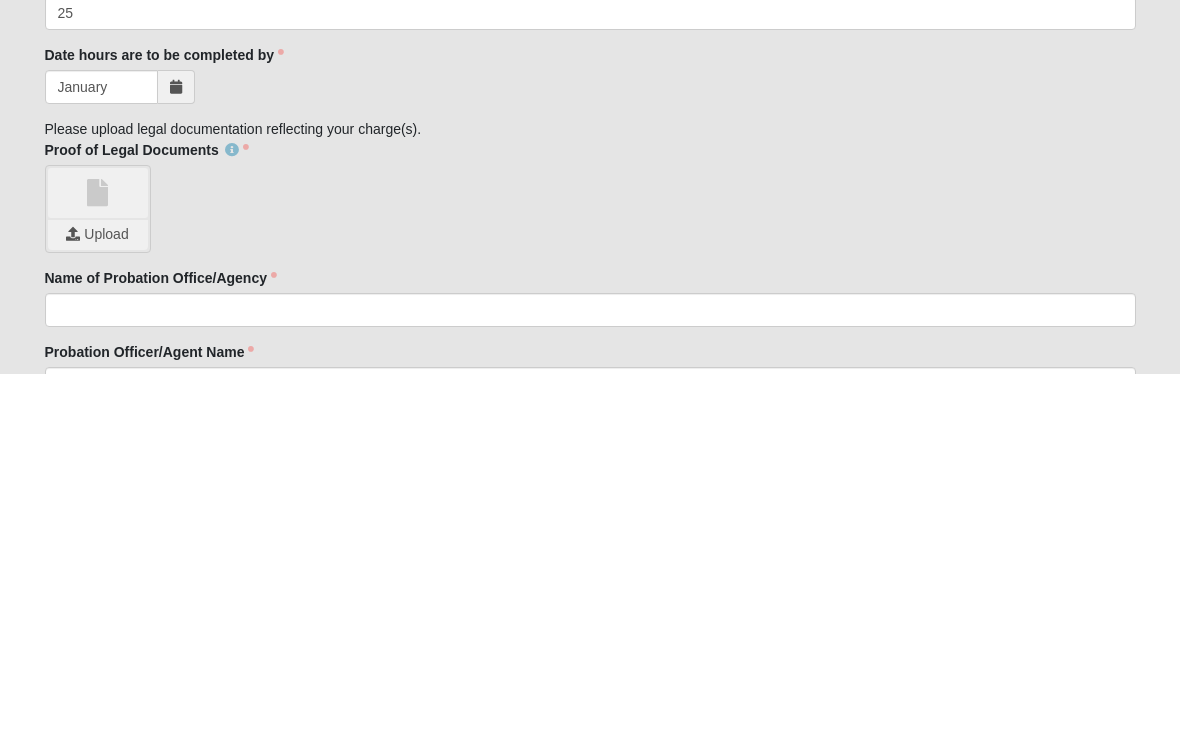 click at bounding box center [98, 565] 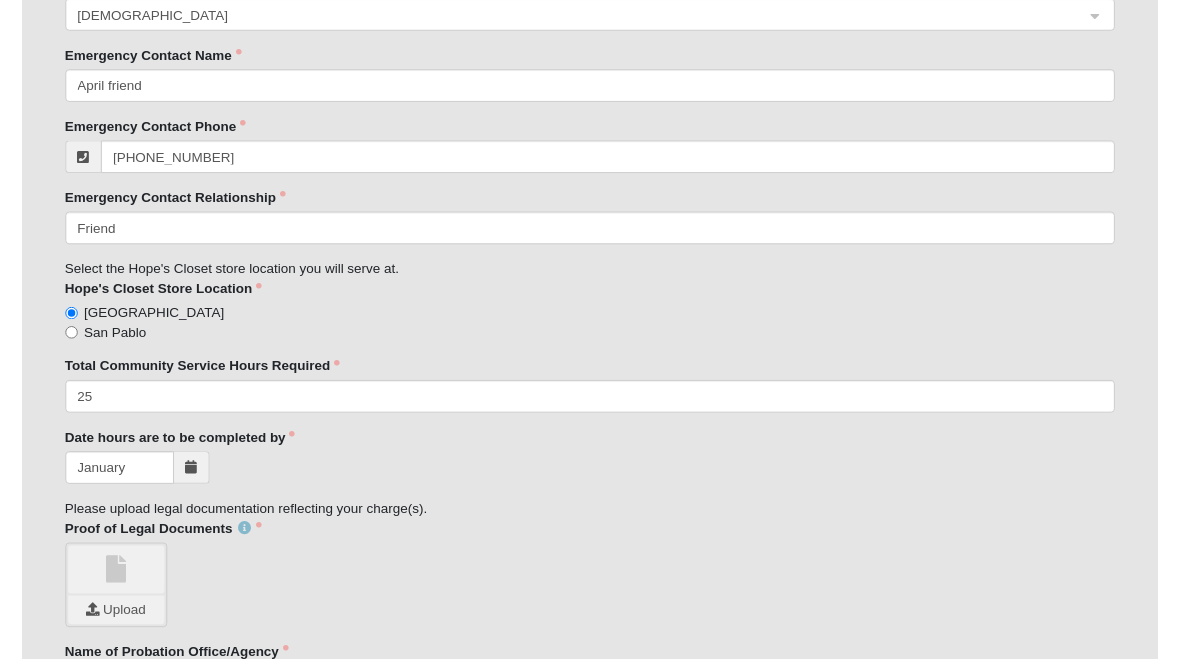 scroll, scrollTop: 1608, scrollLeft: 0, axis: vertical 